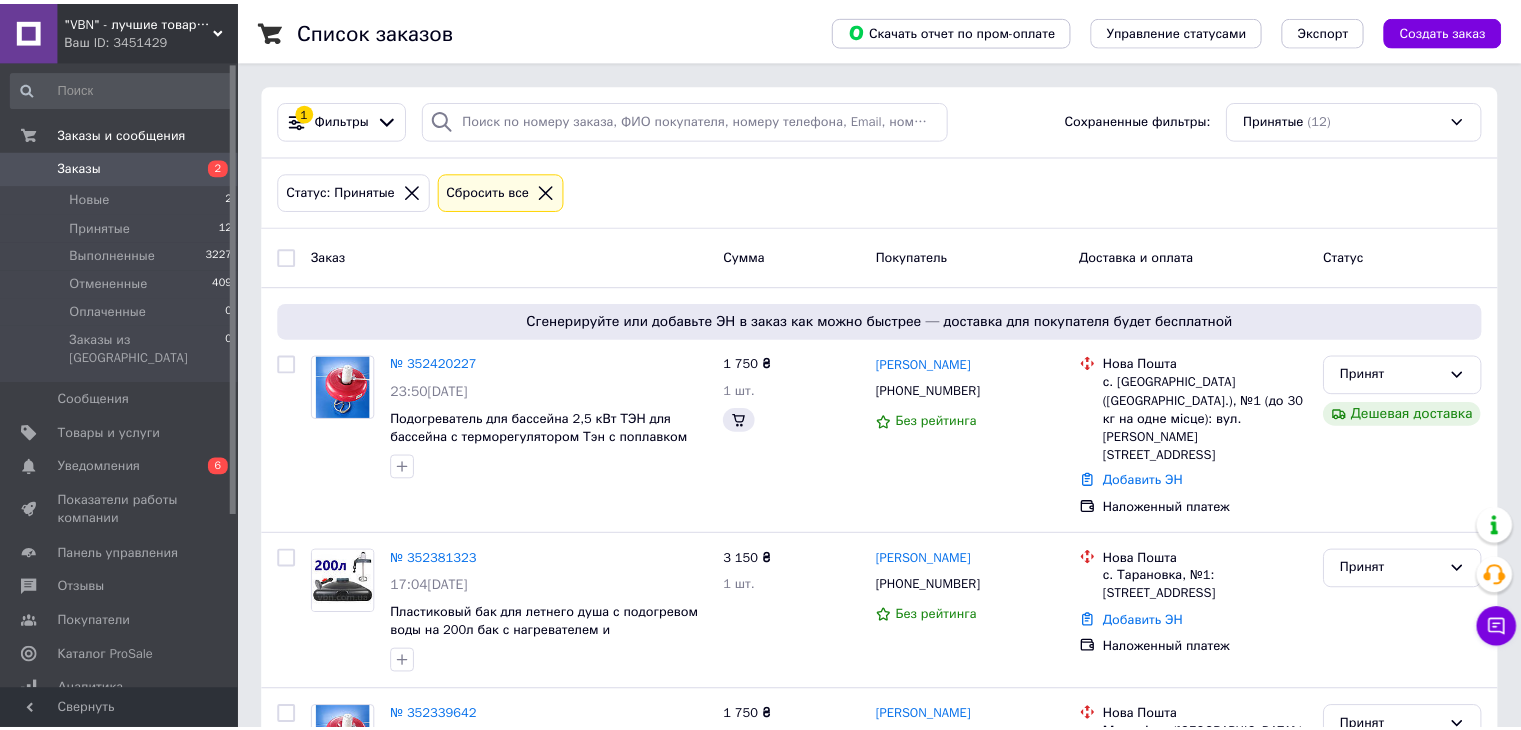 scroll, scrollTop: 832, scrollLeft: 0, axis: vertical 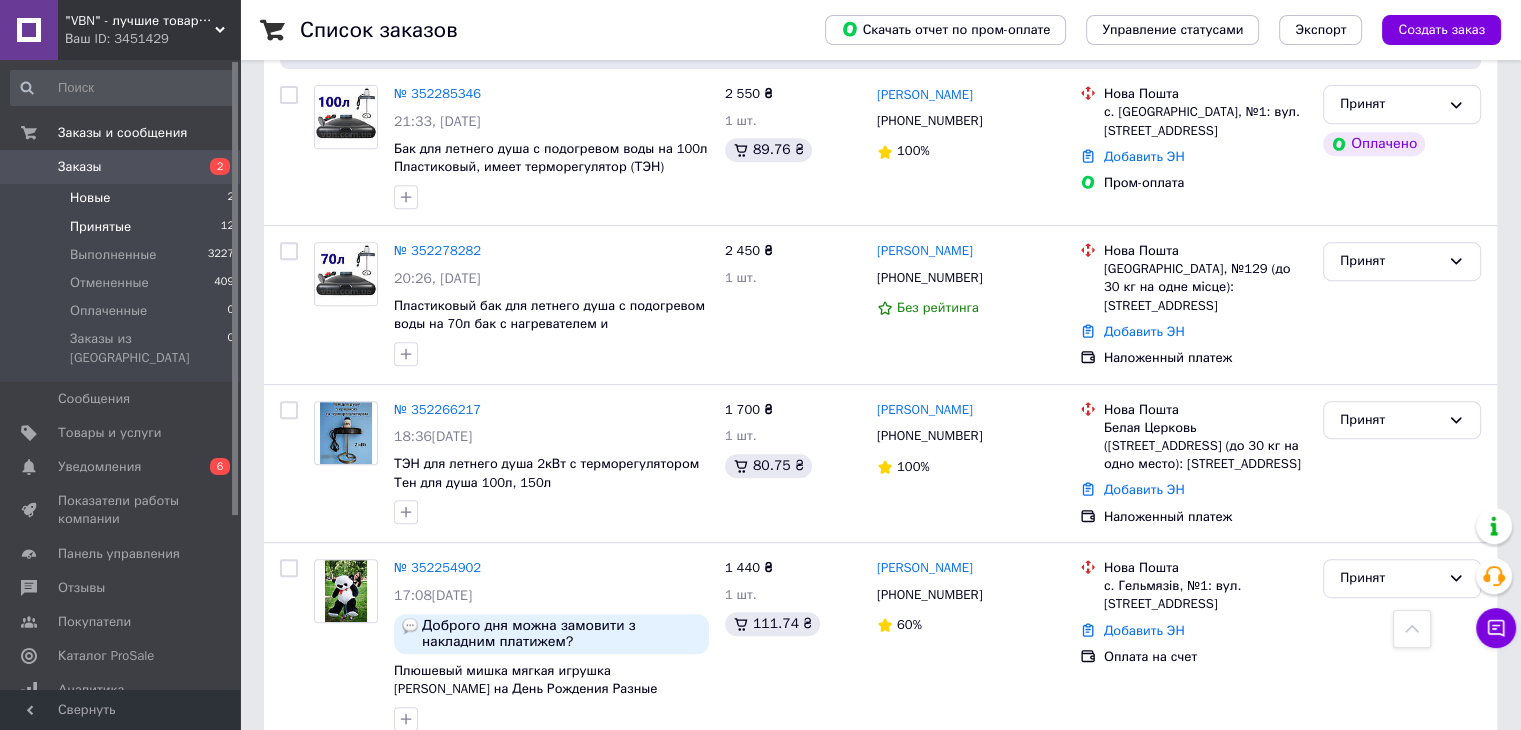 click on "Новые" at bounding box center (90, 198) 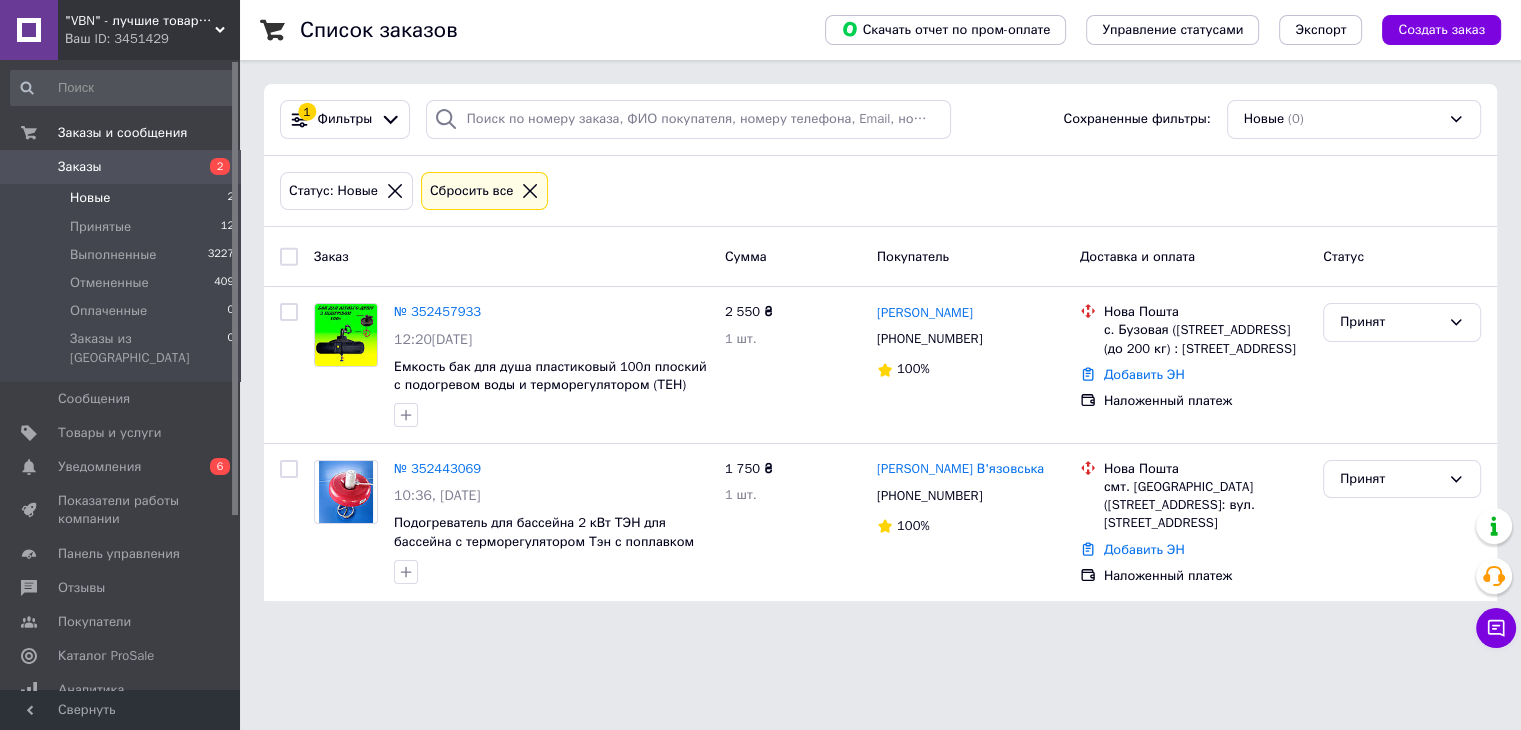 scroll, scrollTop: 0, scrollLeft: 0, axis: both 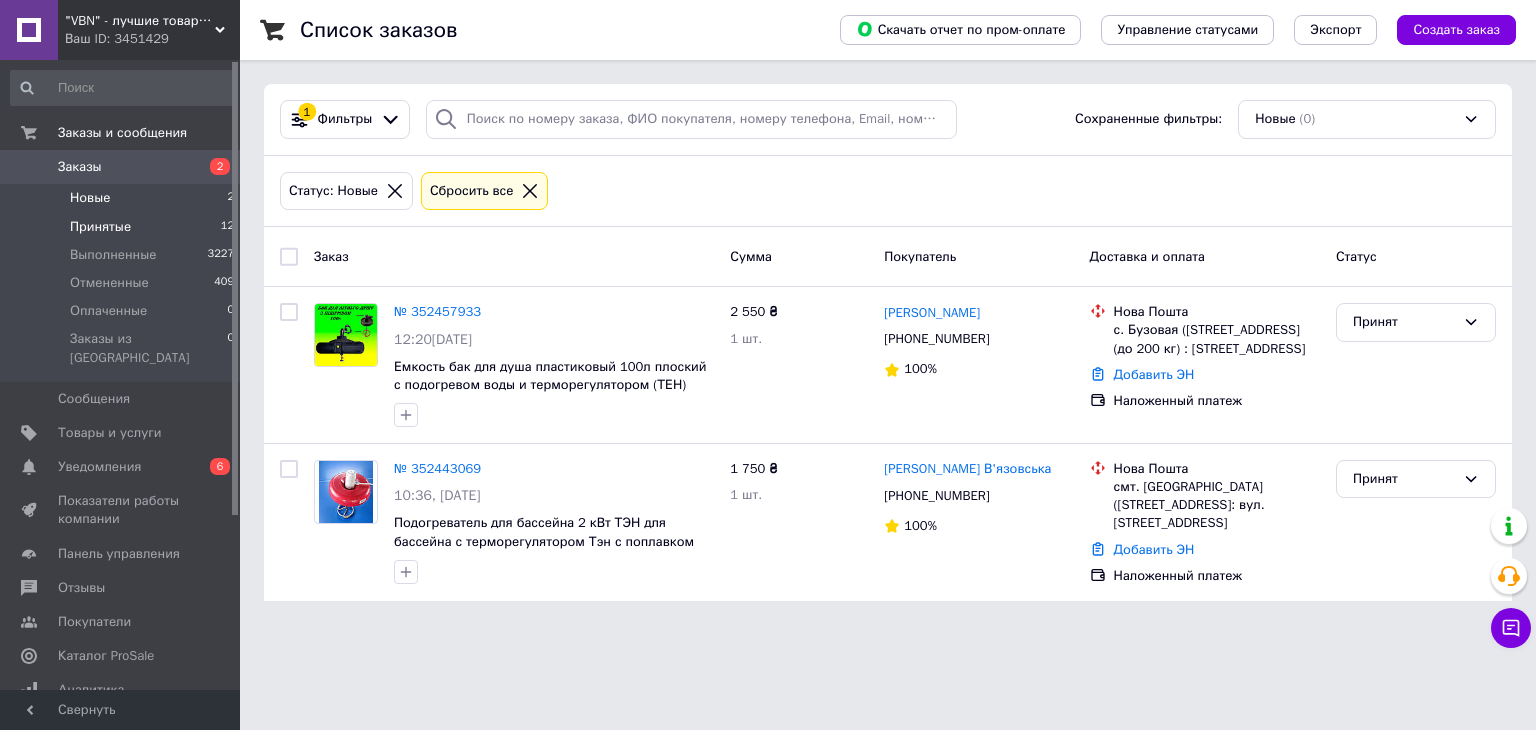 click on "Принятые" at bounding box center [100, 227] 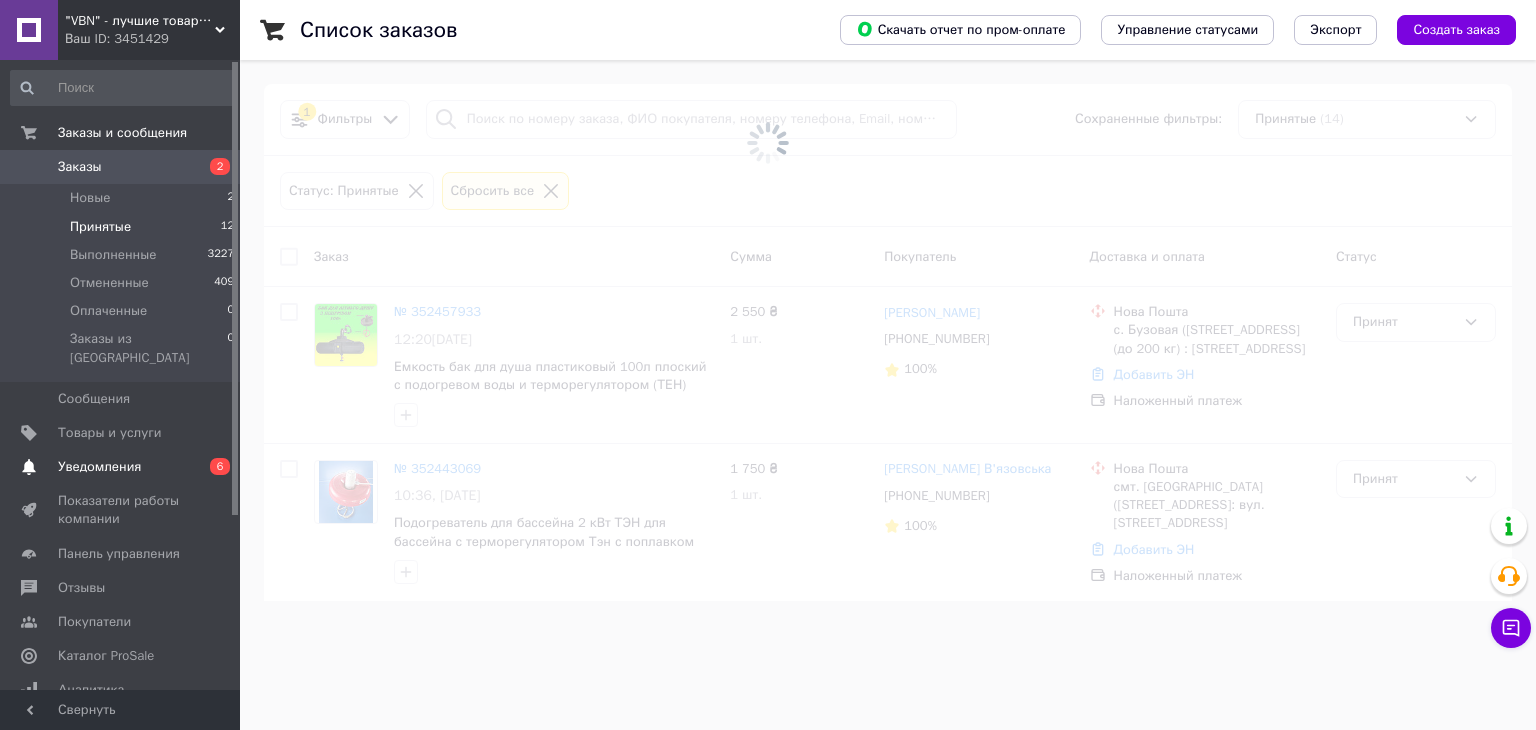 click on "Уведомления" at bounding box center (99, 467) 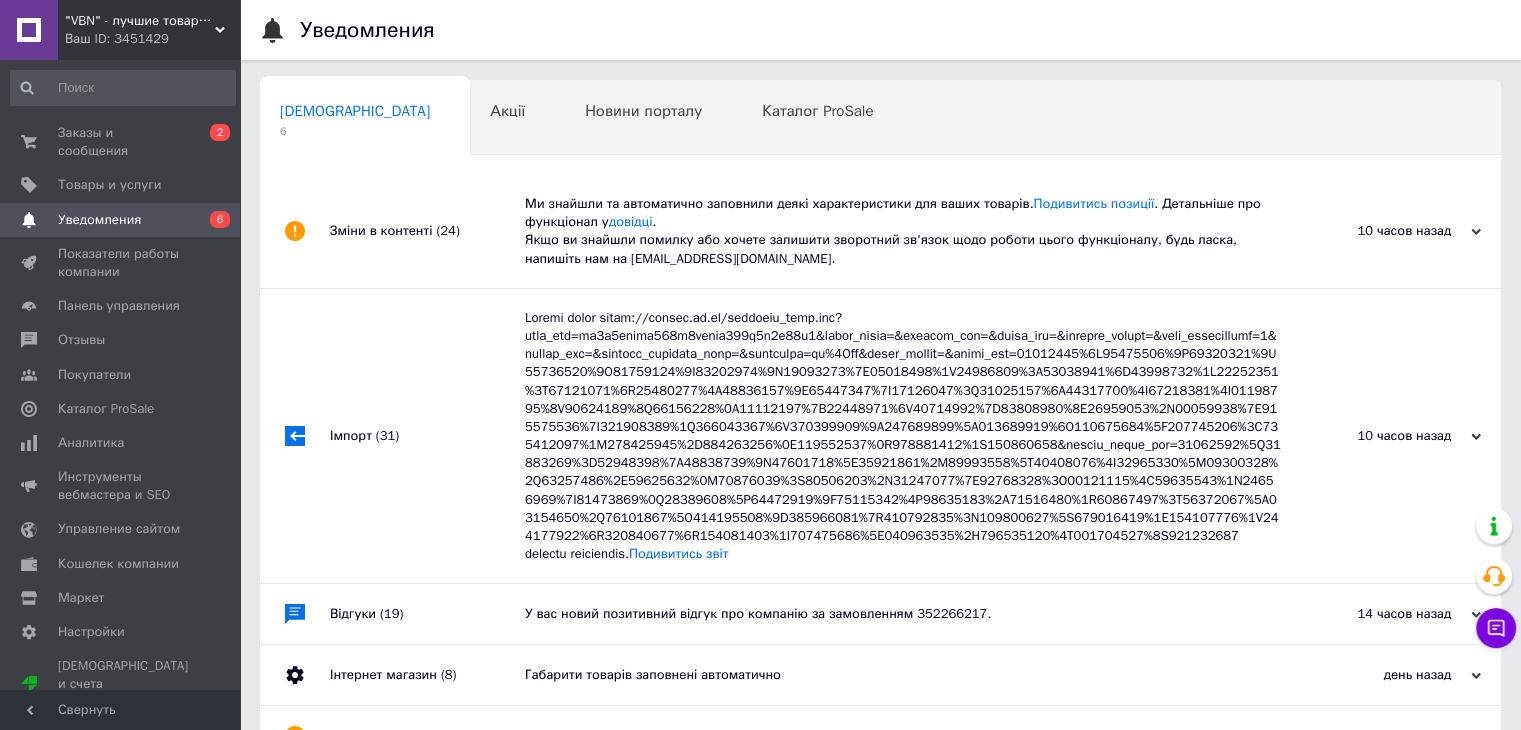 click on "Габарити товарів заповнені автоматично" at bounding box center [903, 675] 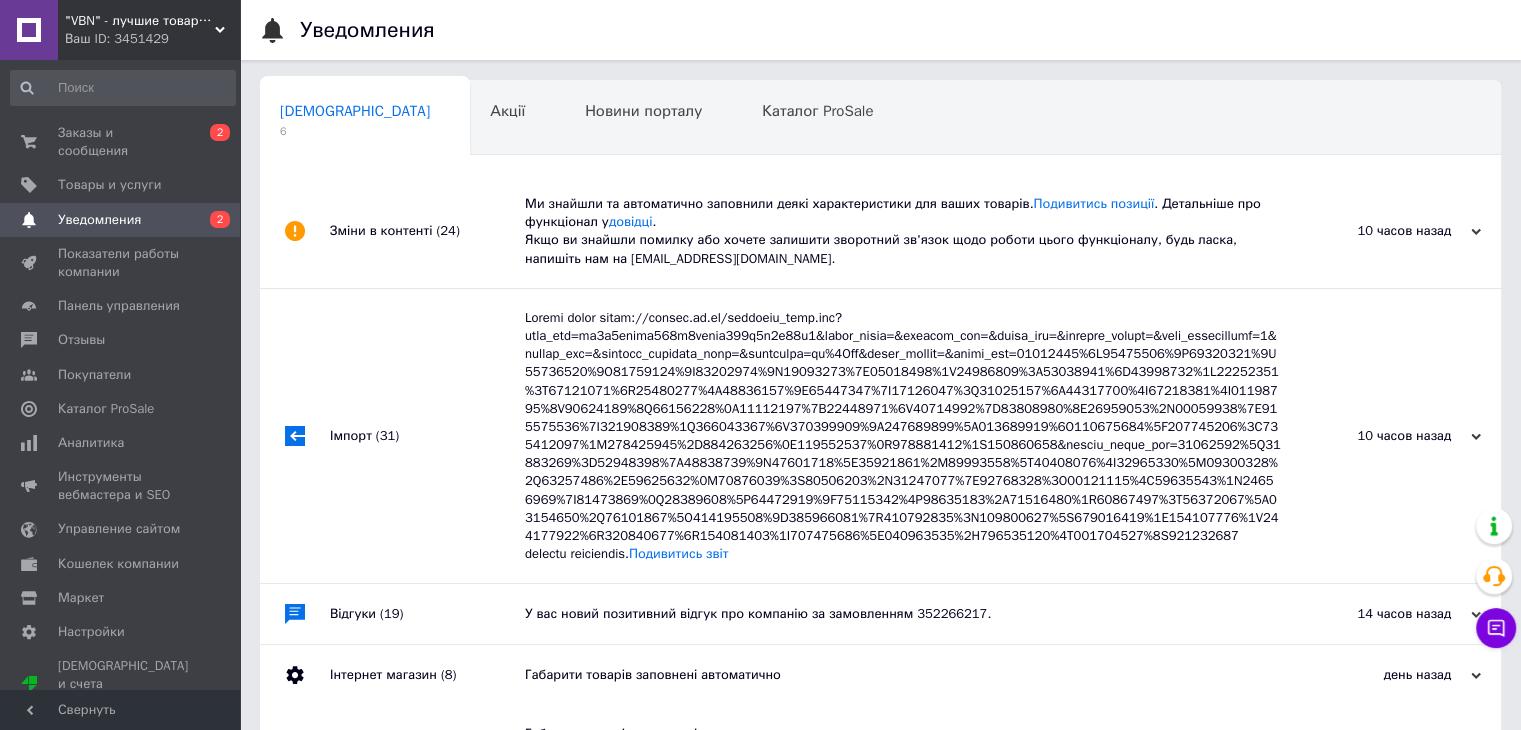 click on "У вас новий позитивний відгук про компанію за замовленням 352266217." at bounding box center [903, 614] 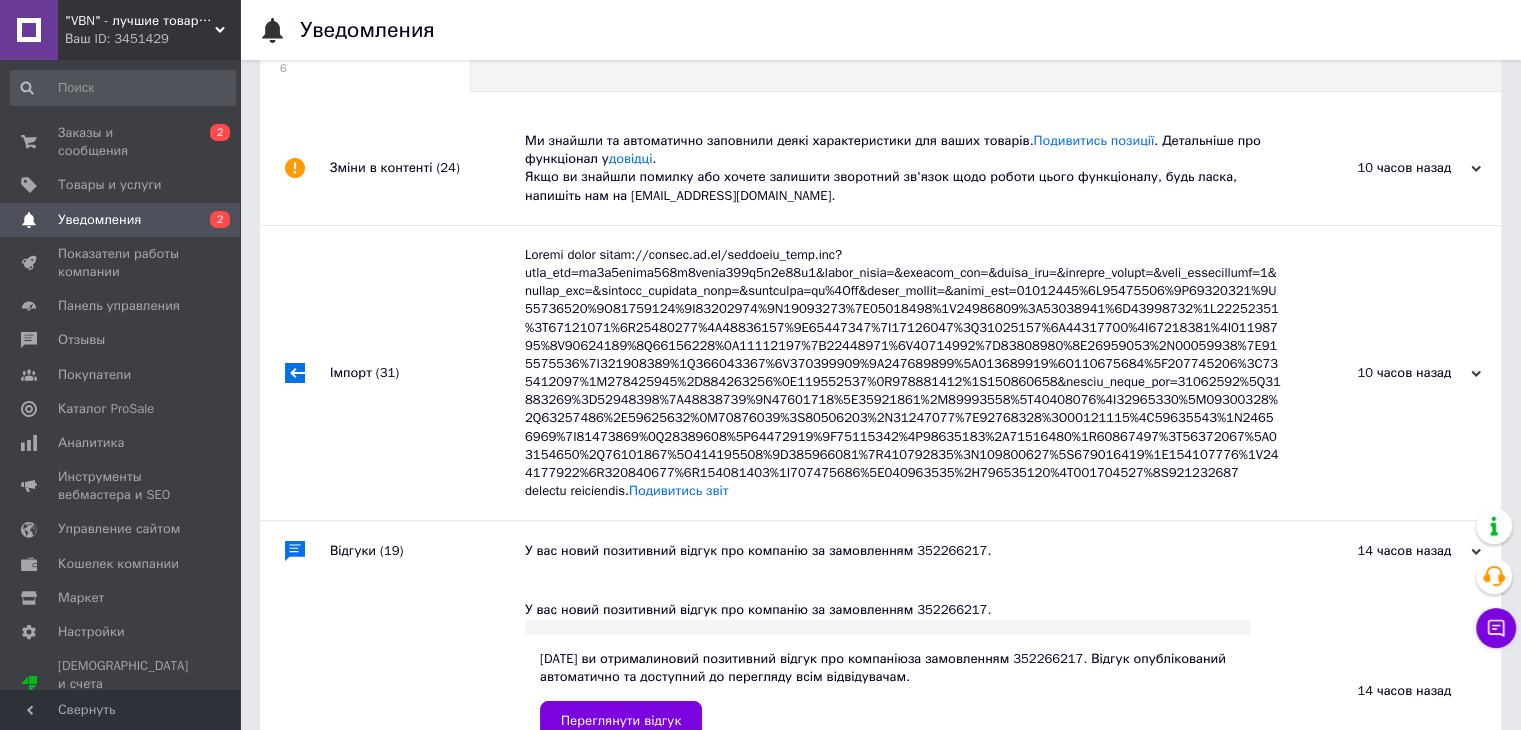 scroll, scrollTop: 0, scrollLeft: 0, axis: both 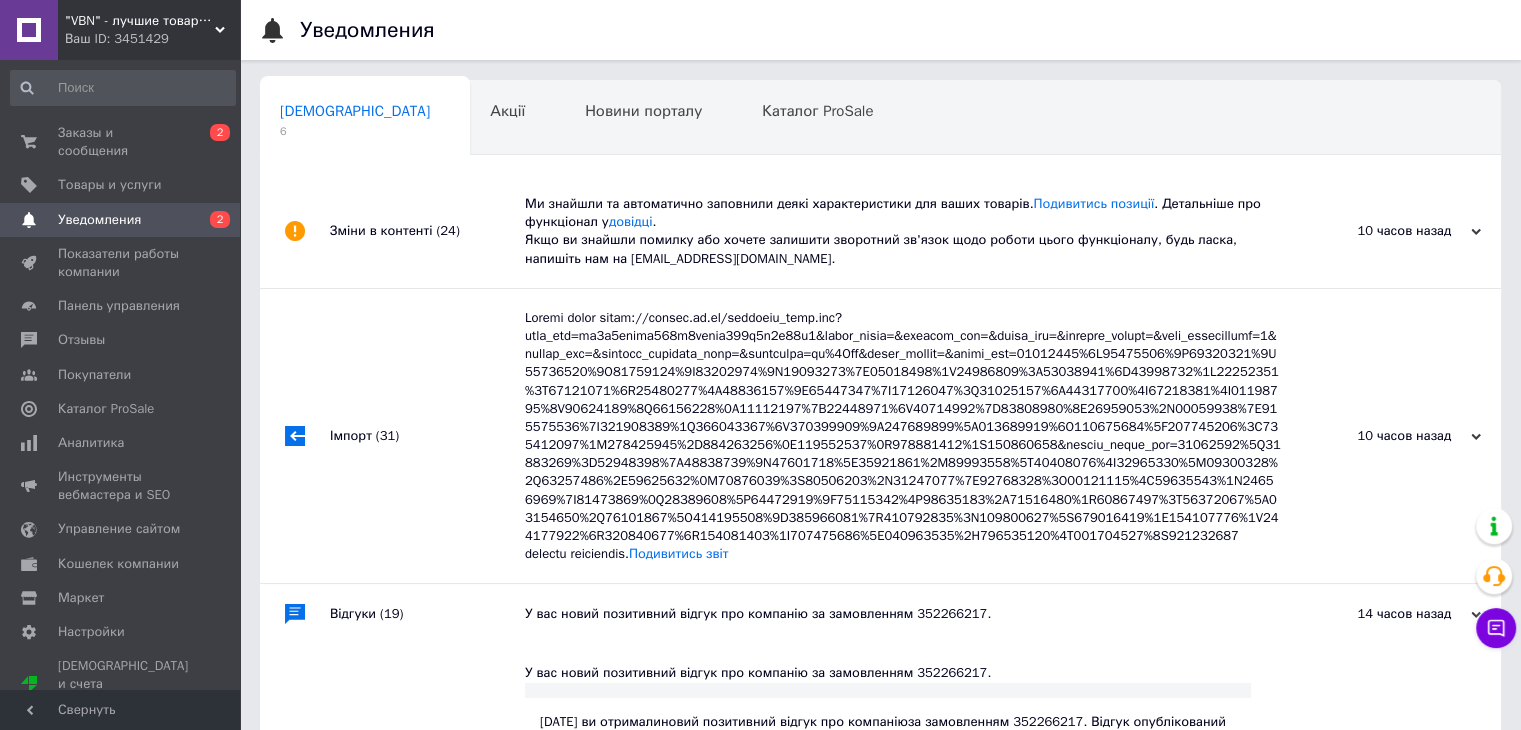 click on "Імпорт   (31)" at bounding box center (427, 436) 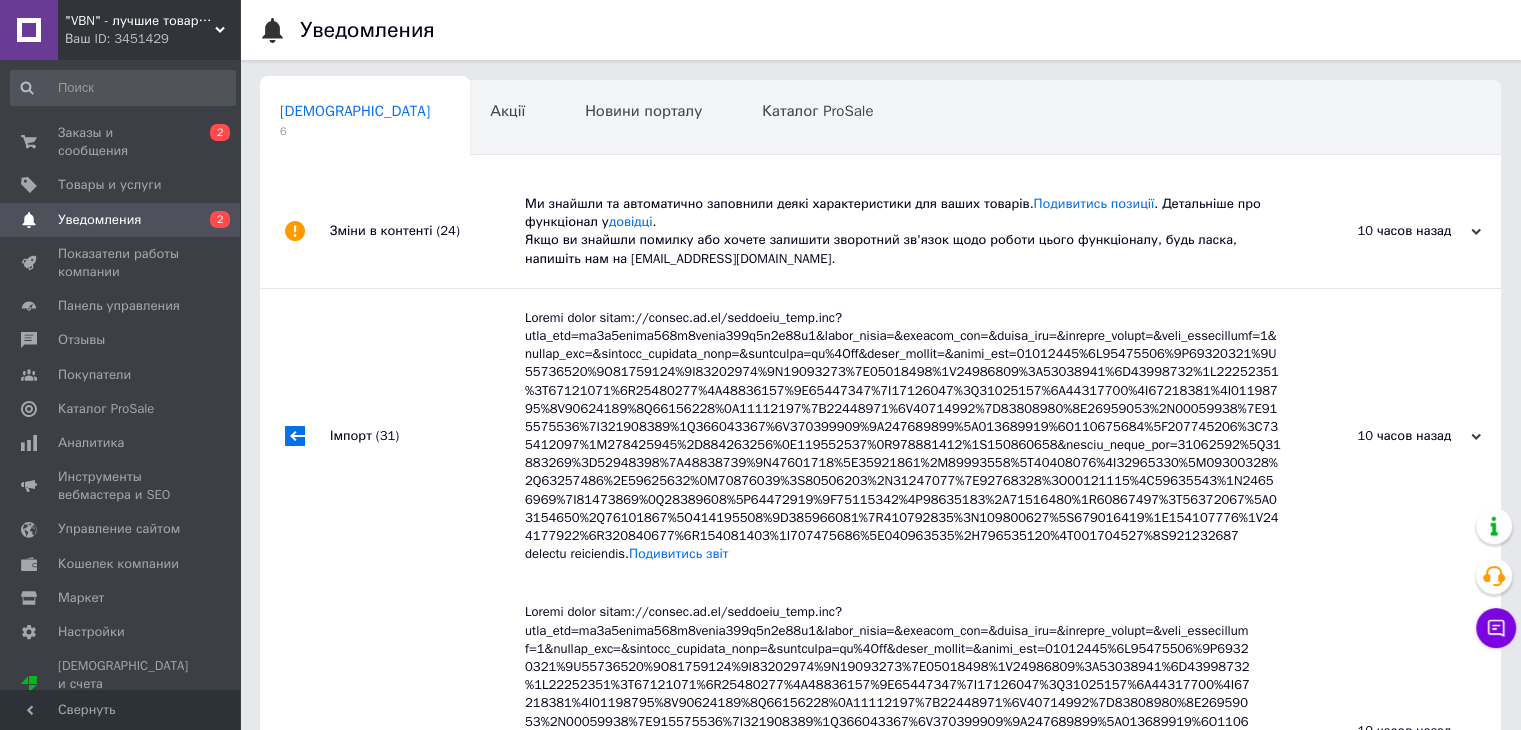 click on "Зміни в контенті   (24)" at bounding box center [427, 231] 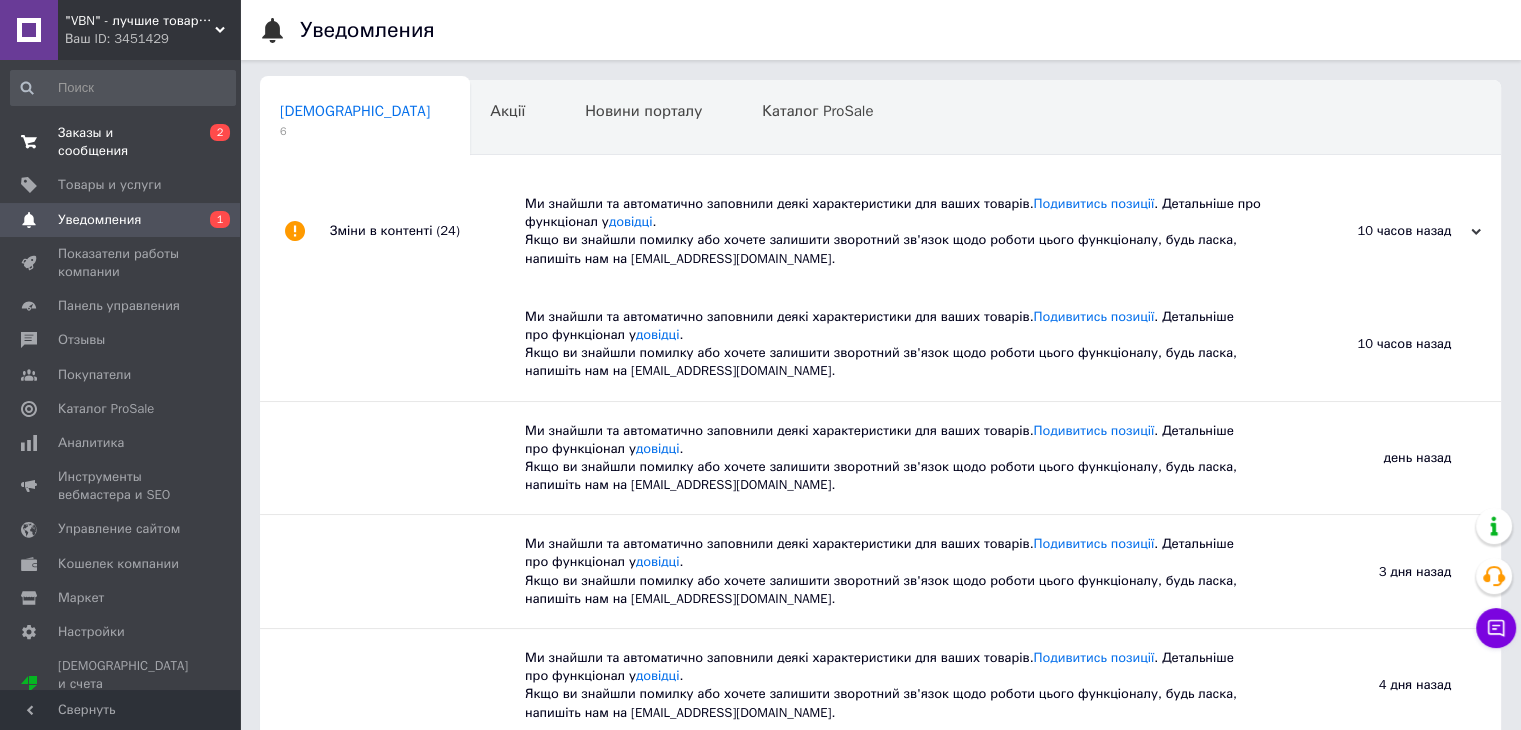click on "Заказы и сообщения" at bounding box center (121, 142) 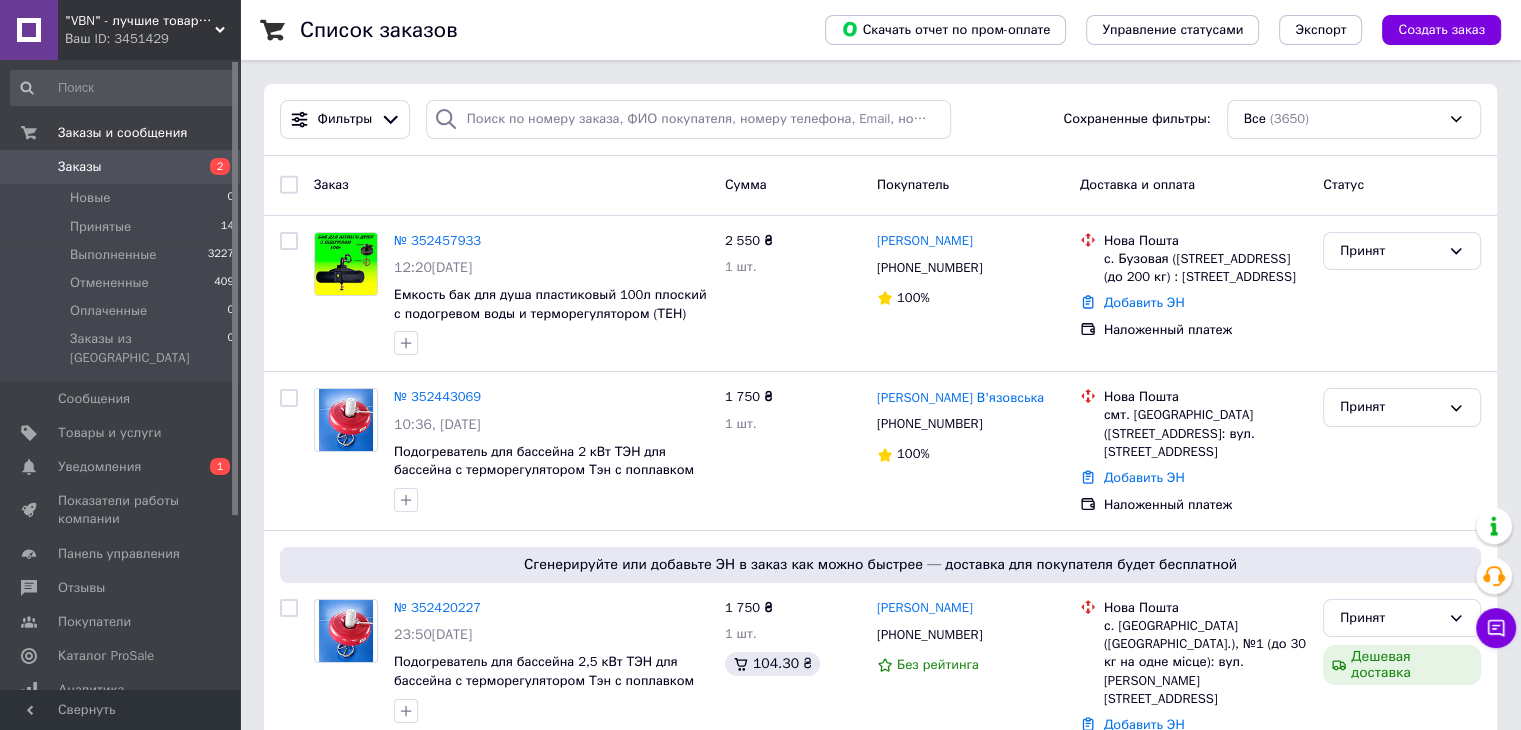 click on "Список заказов   Скачать отчет по пром-оплате Управление статусами Экспорт Создать заказ Фильтры Сохраненные фильтры: Все (3650) Заказ Сумма Покупатель Доставка и оплата Статус № 352457933 12:20[DATE] Емкость бак для душа пластиковый 100л плоский с подогревом воды и терморегулятором (ТЕН) 2 550 ₴ 1 шт. [PERSON_NAME] [PHONE_NUMBER] 100% Нова Пошта с. Бузовая ([GEOGRAPHIC_DATA].), №1 (до 200 кг) : [STREET_ADDRESS] Добавить ЭН Наложенный платеж Принят № 352443069 10:36[DATE] Подогреватель для бассейна 2 кВт ТЭН для бассейна с терморегулятором Тэн с поплавком для бассейнов 1 750 ₴ 1 шт. [PHONE_NUMBER] 1" at bounding box center (880, 9338) 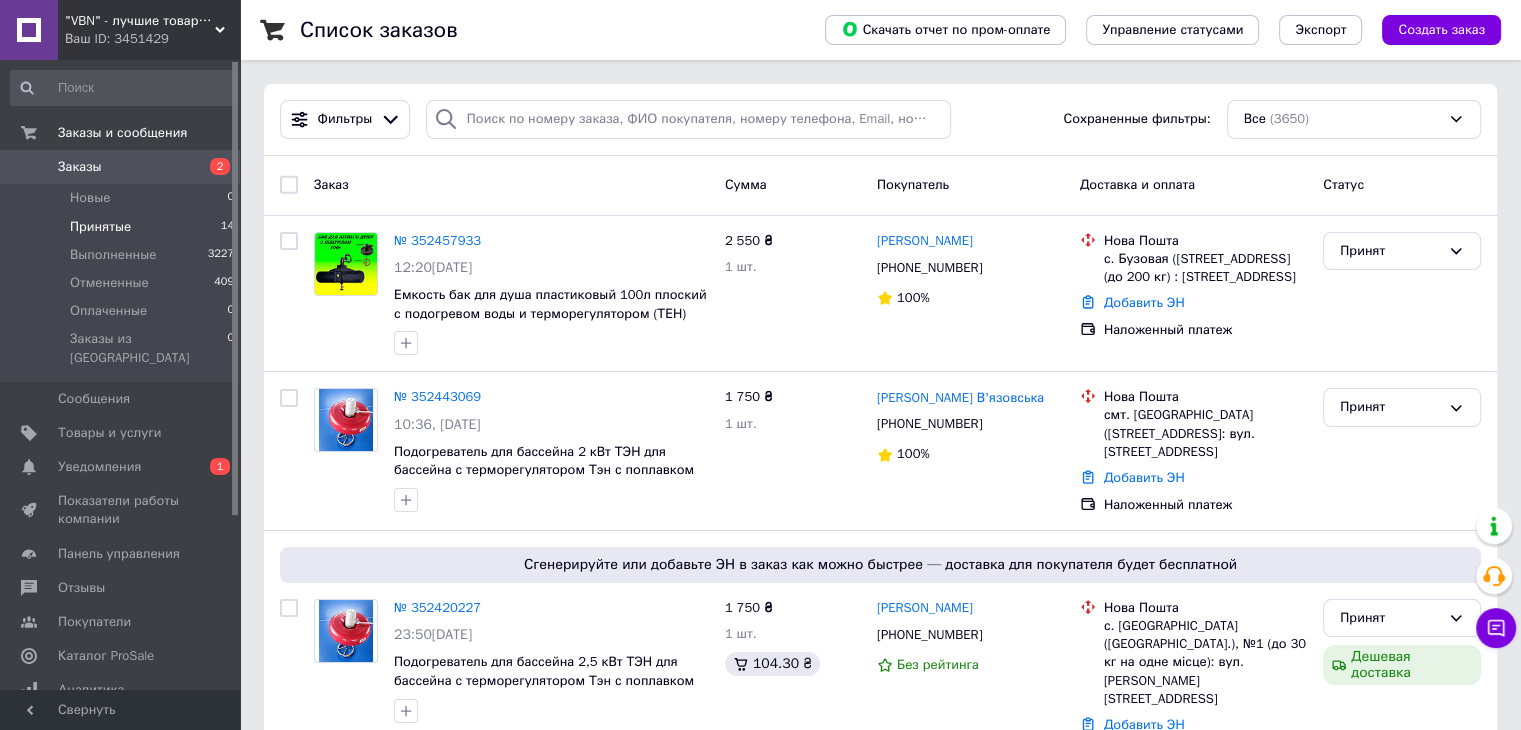 click on "Принятые" at bounding box center [100, 227] 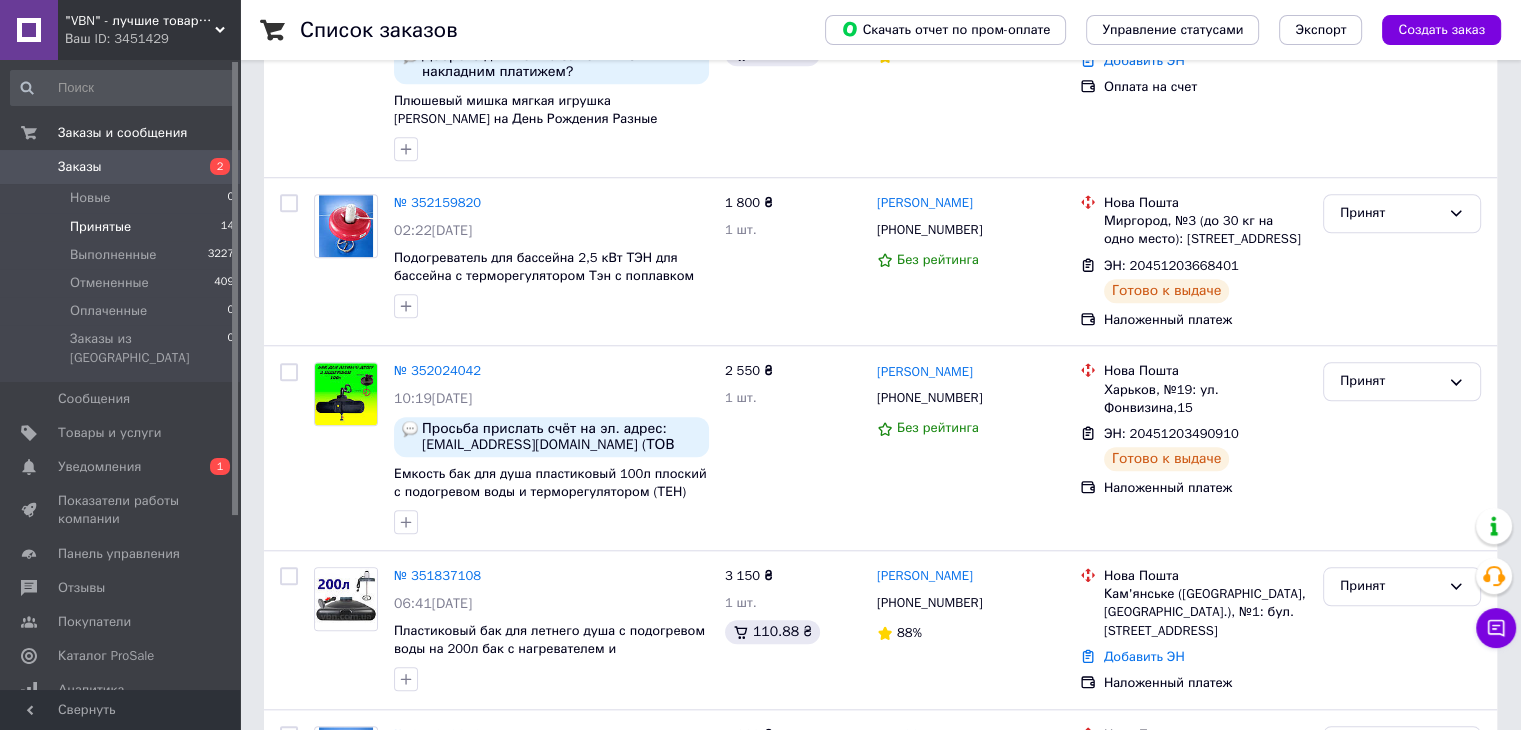 scroll, scrollTop: 2031, scrollLeft: 0, axis: vertical 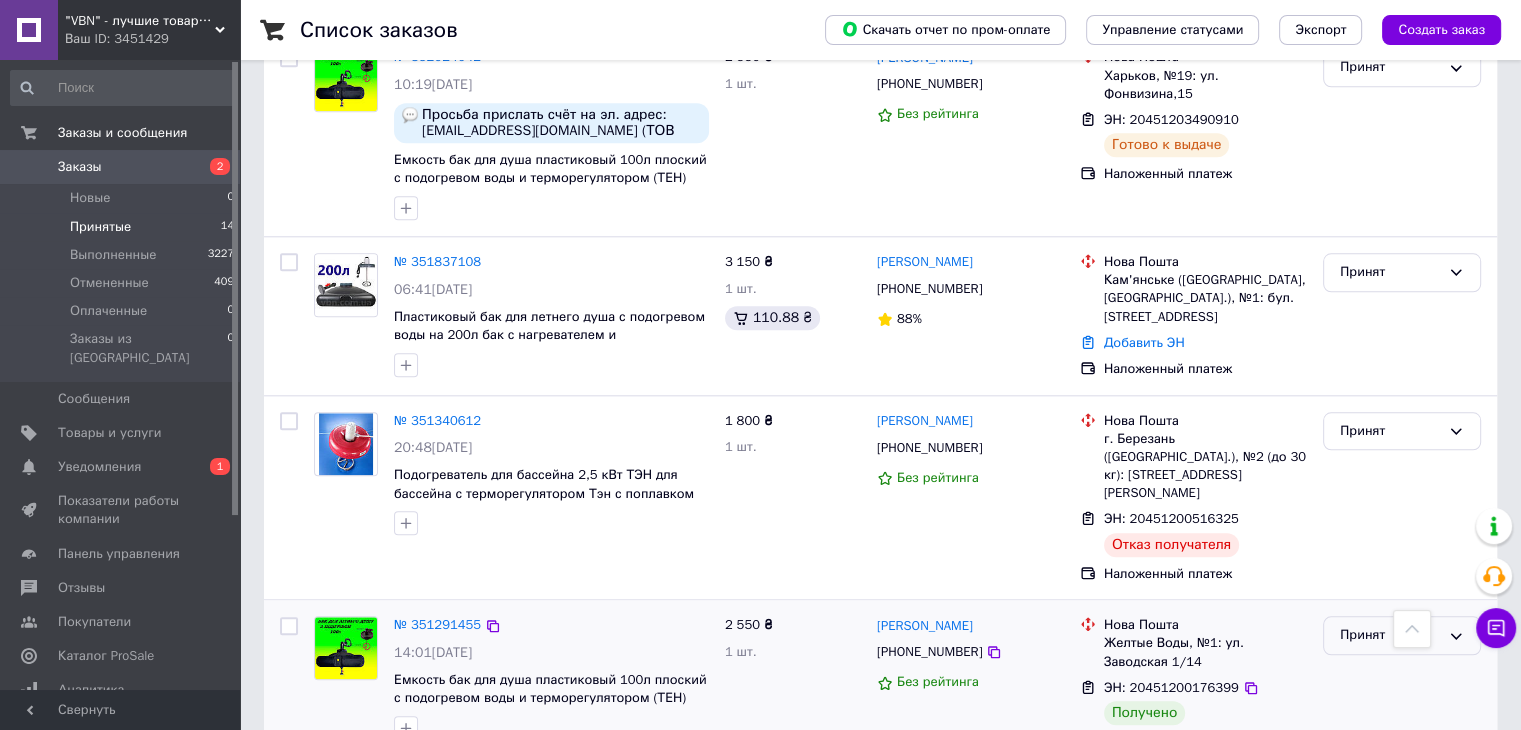 click on "Принят" at bounding box center [1390, 635] 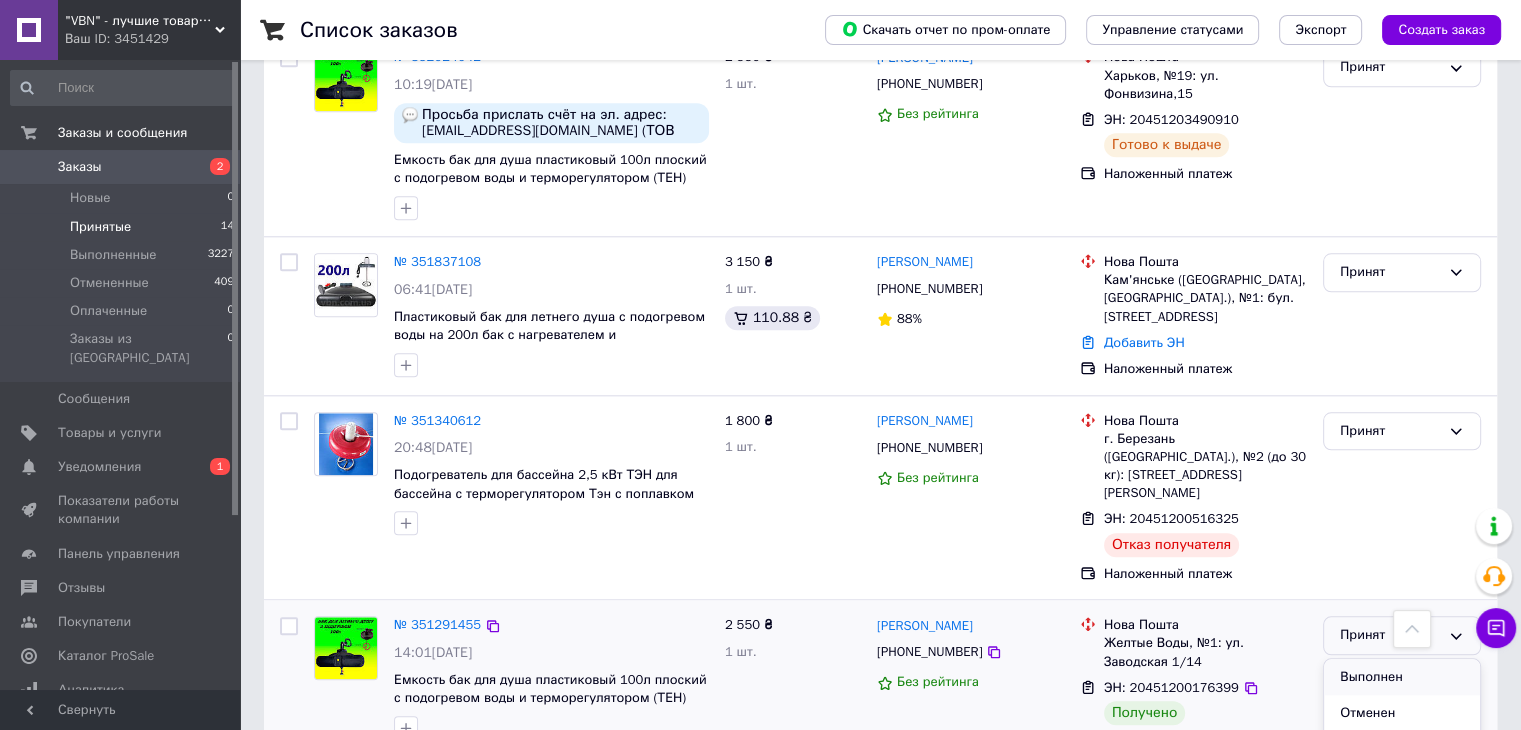 click on "Выполнен" at bounding box center (1402, 677) 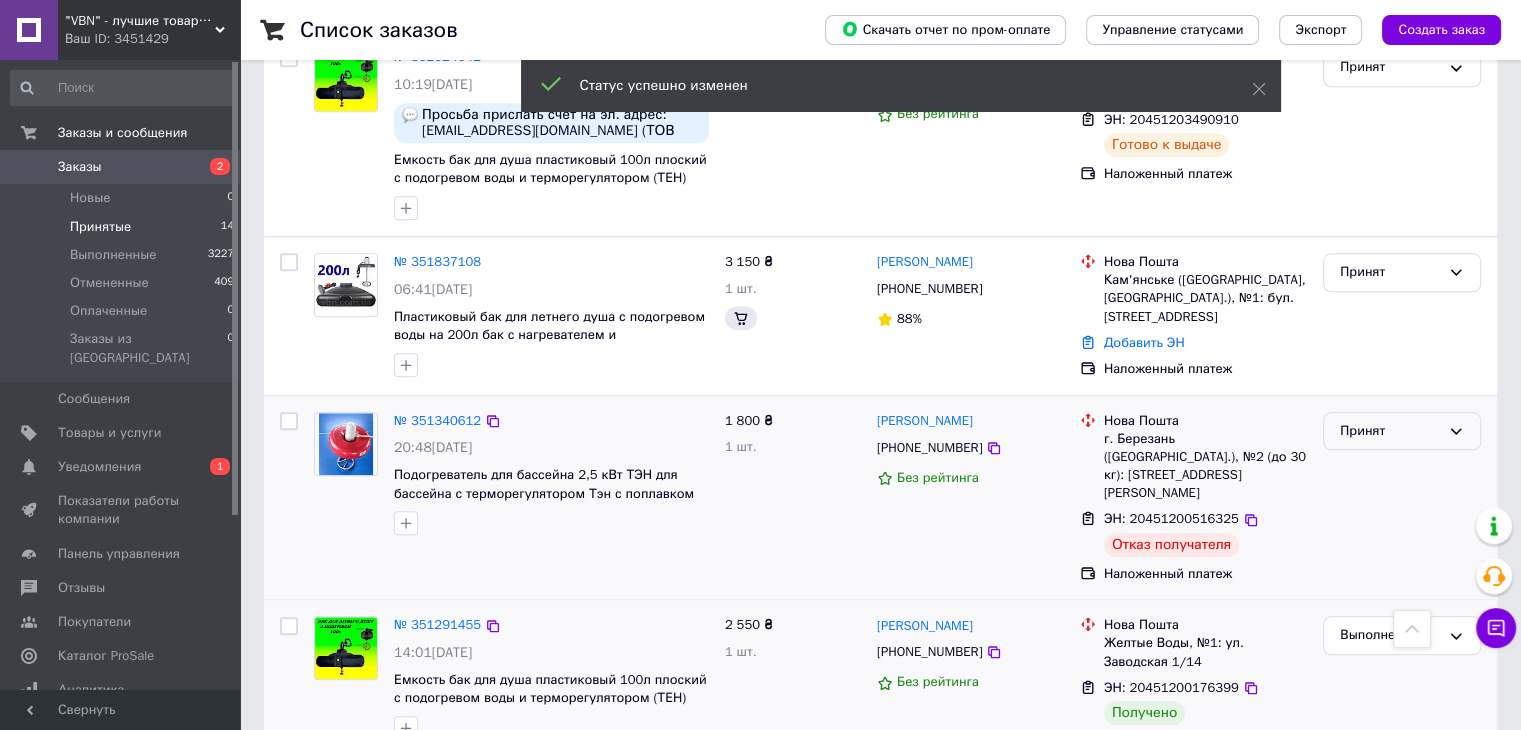 click on "Принят" at bounding box center (1390, 431) 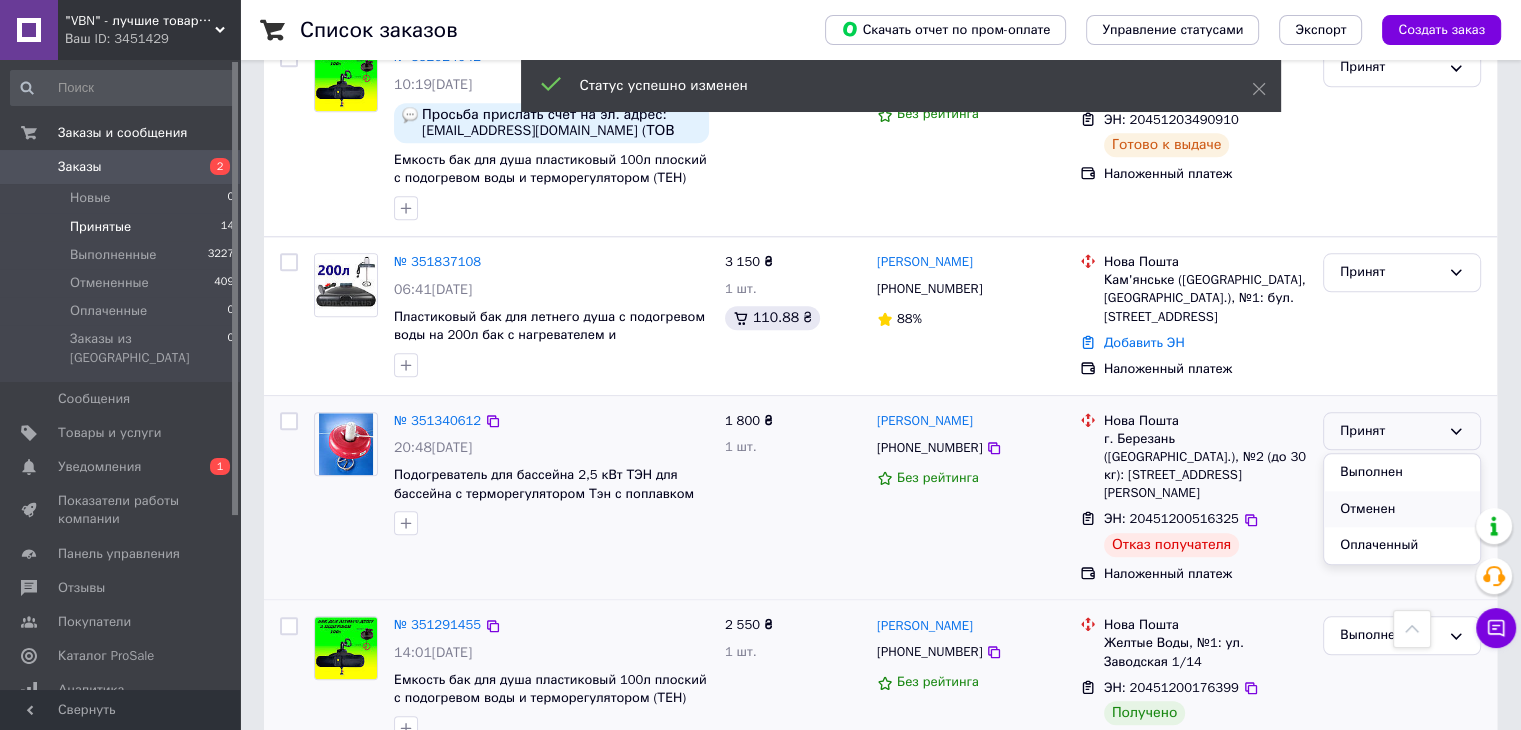 click on "Отменен" at bounding box center [1402, 509] 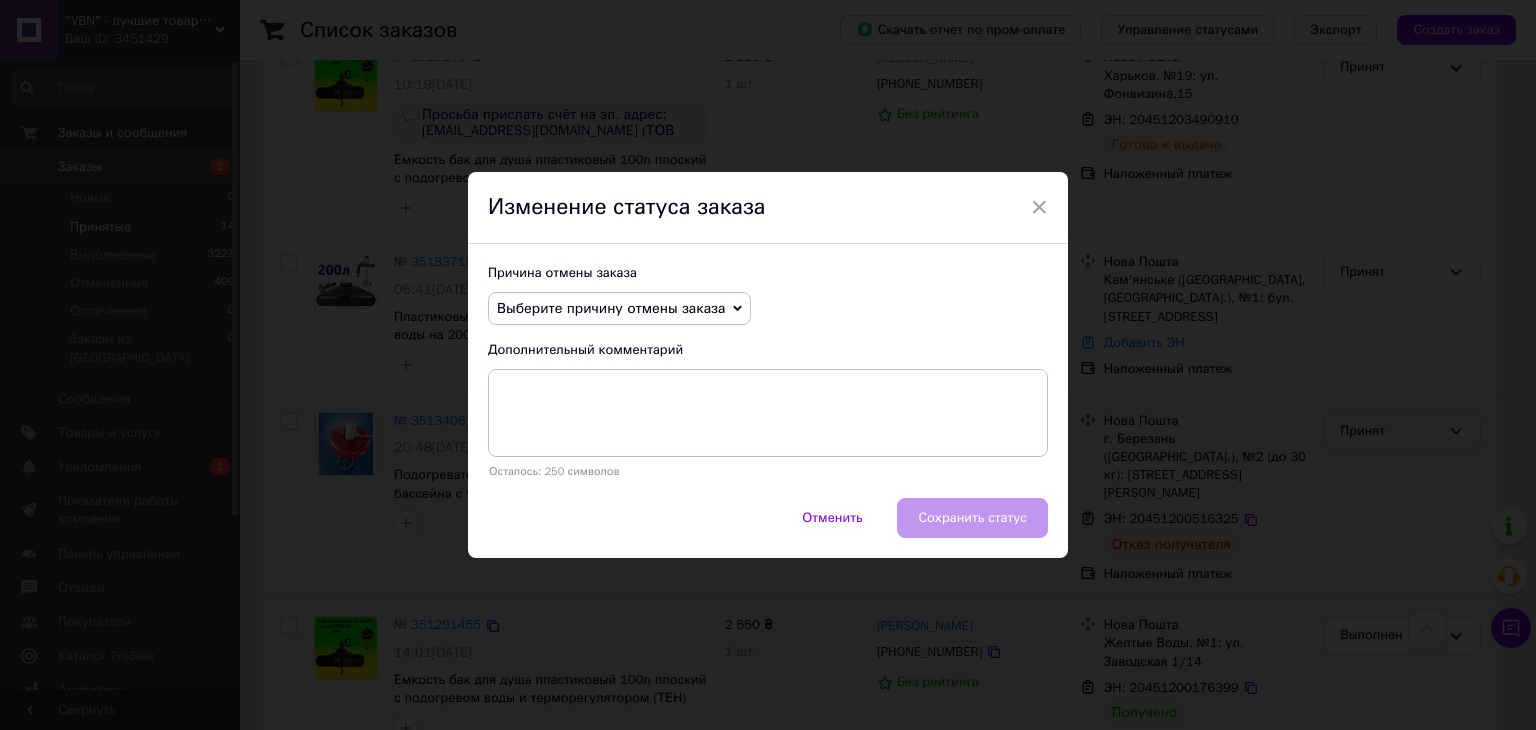 click on "Выберите причину отмены заказа" at bounding box center [611, 308] 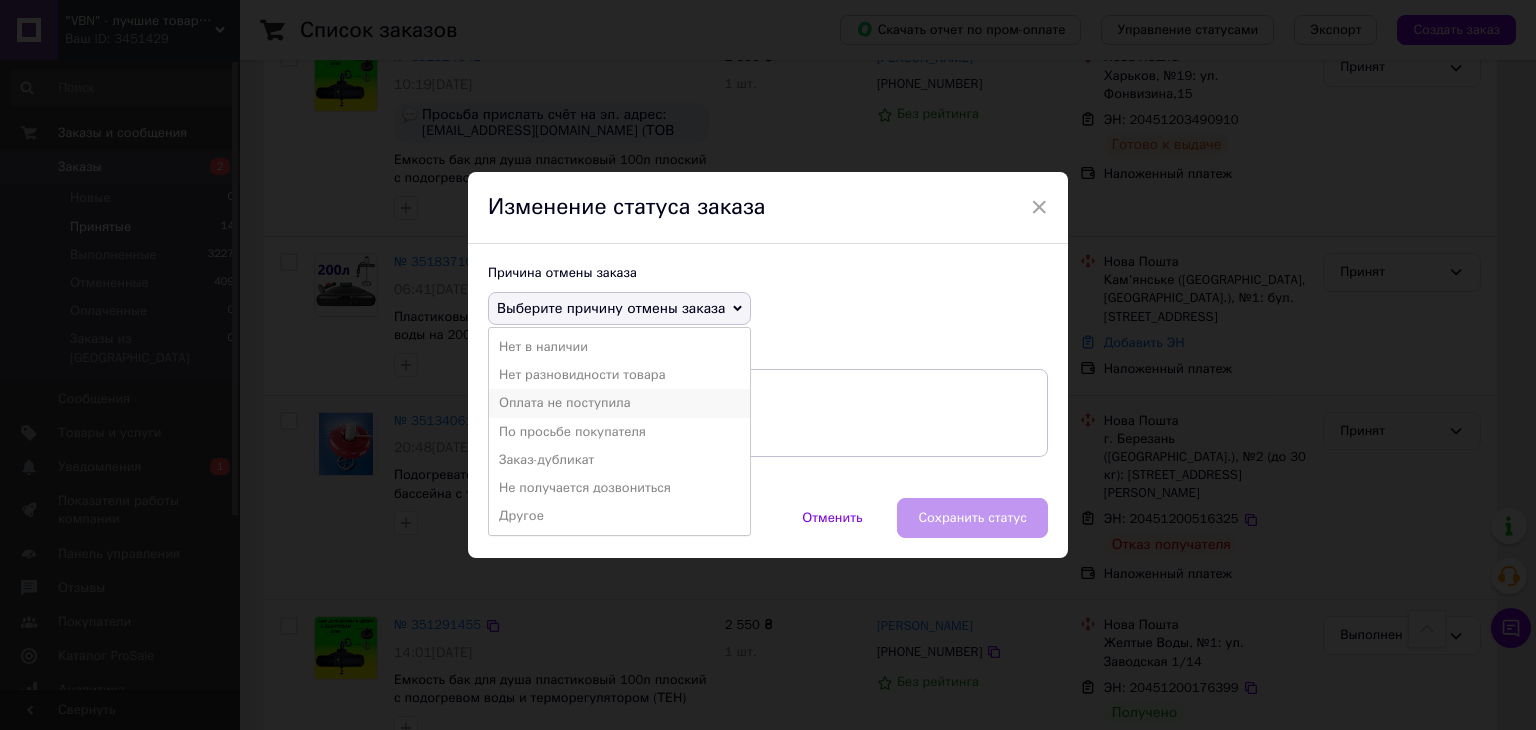 click on "Оплата не поступила" at bounding box center [619, 403] 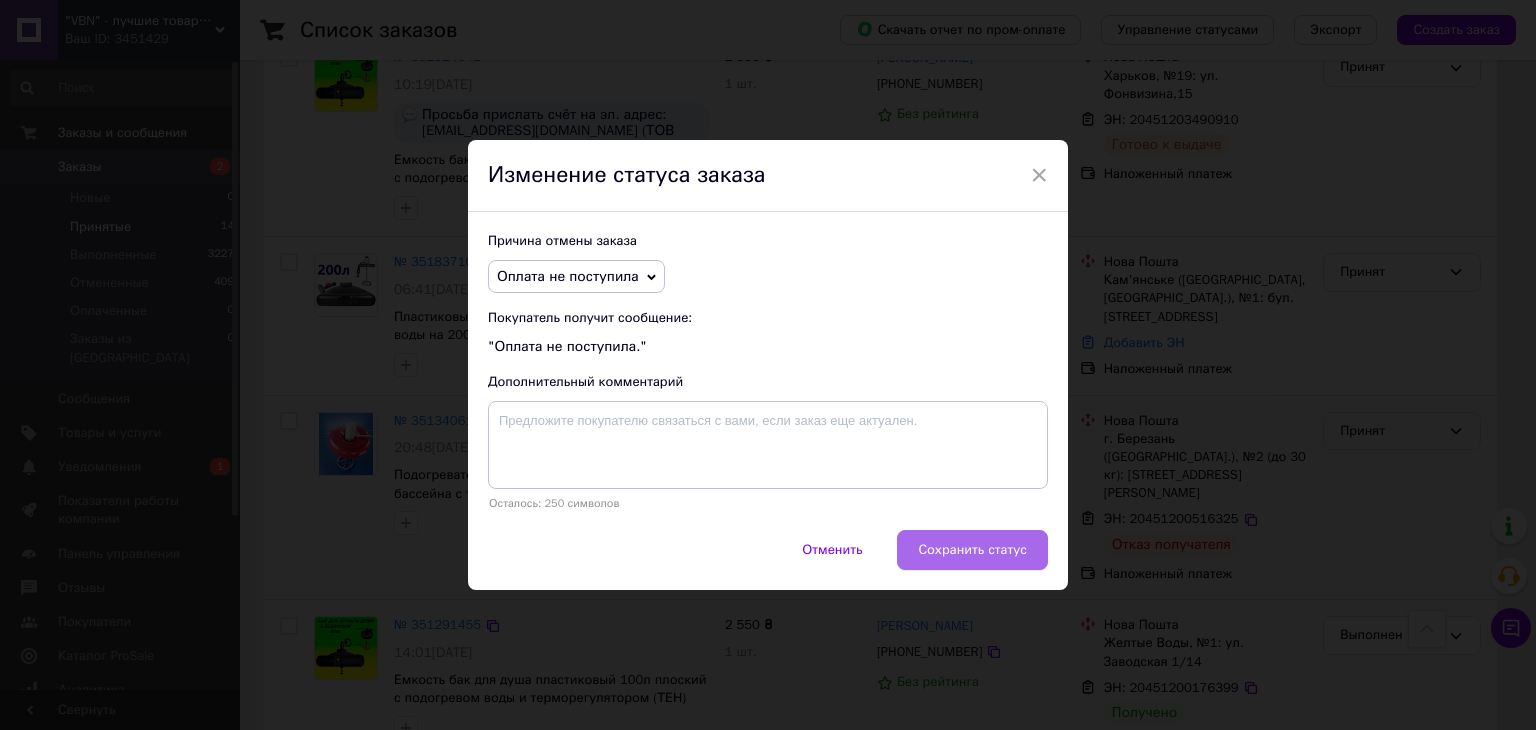 click on "Сохранить статус" at bounding box center [972, 550] 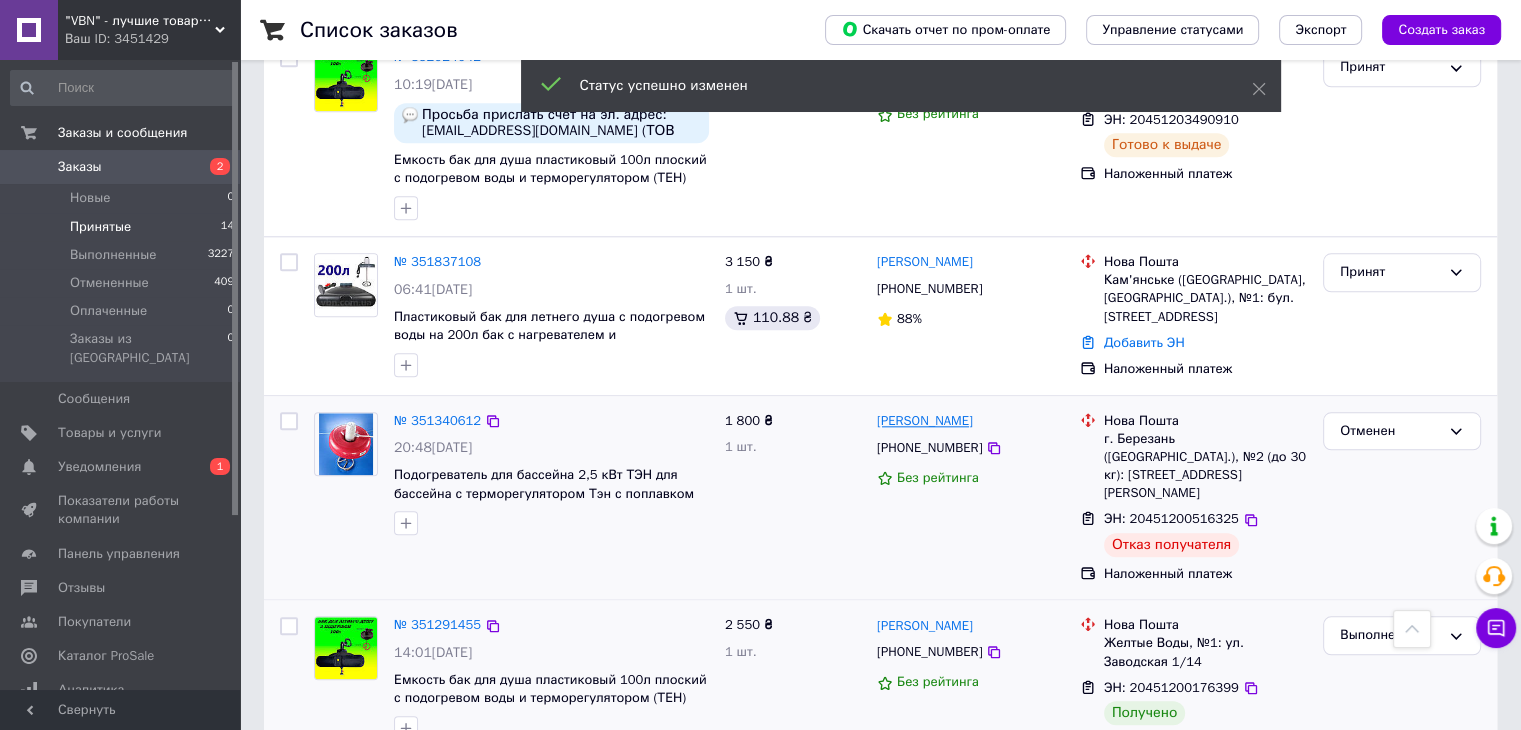 click on "[PERSON_NAME]" at bounding box center (925, 421) 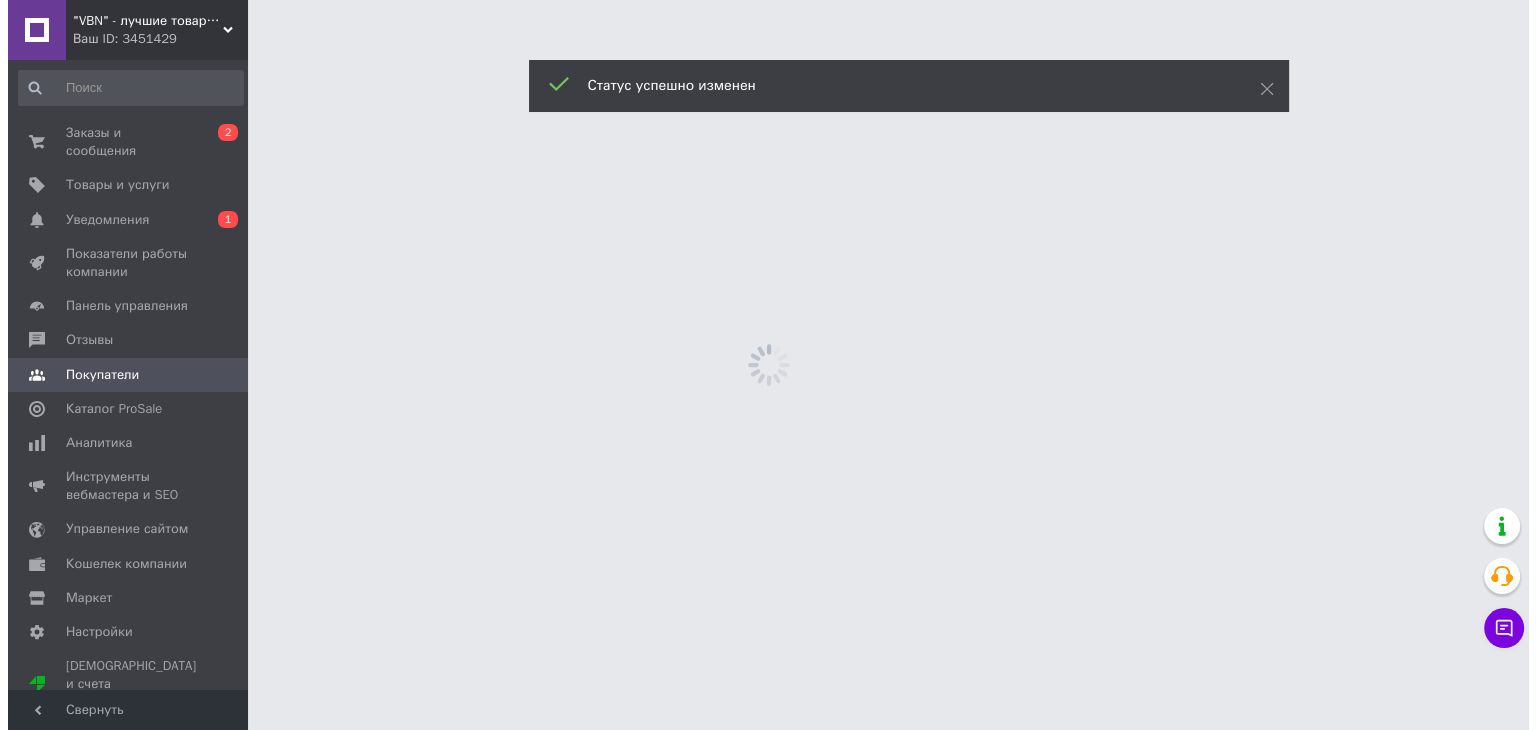scroll, scrollTop: 0, scrollLeft: 0, axis: both 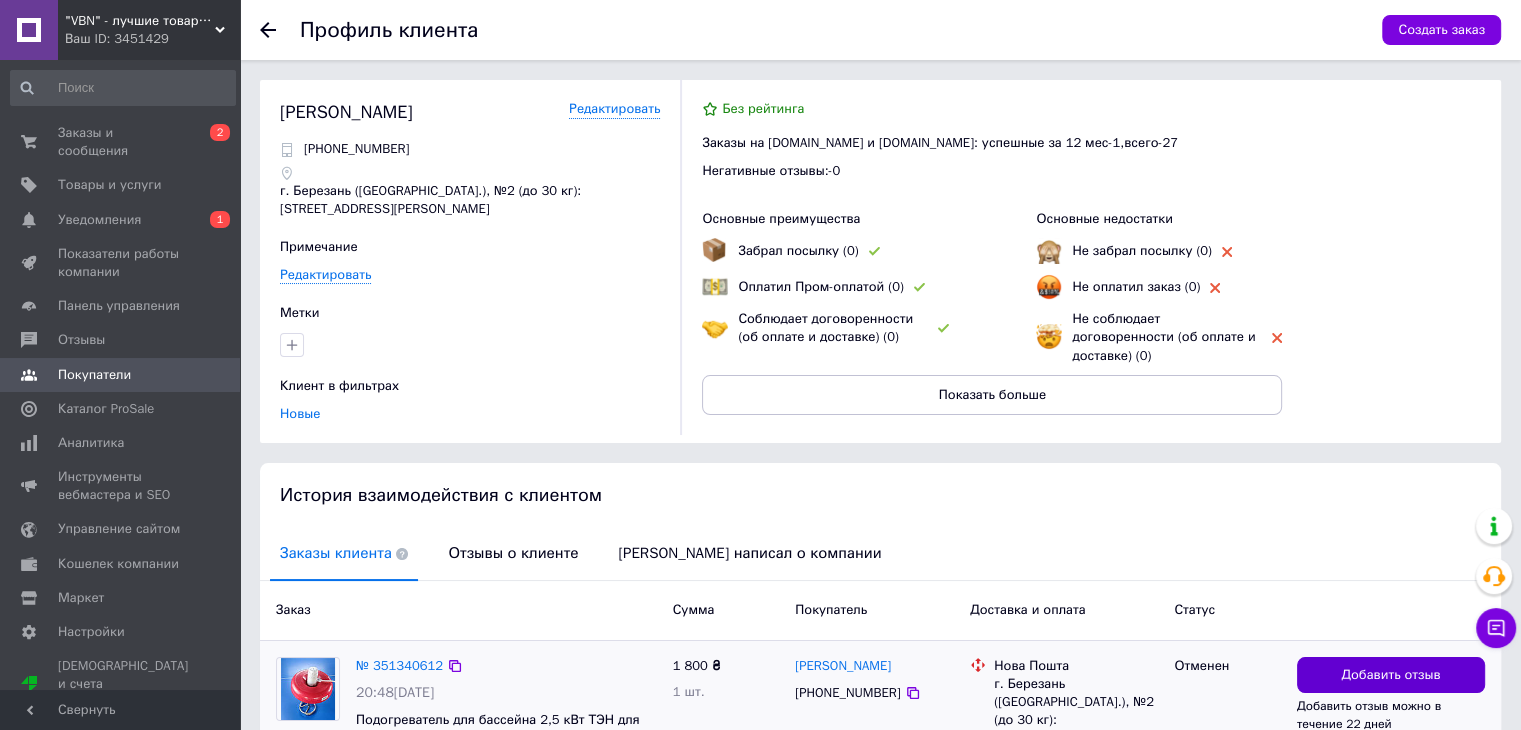 click on "Добавить отзыв" at bounding box center [1390, 675] 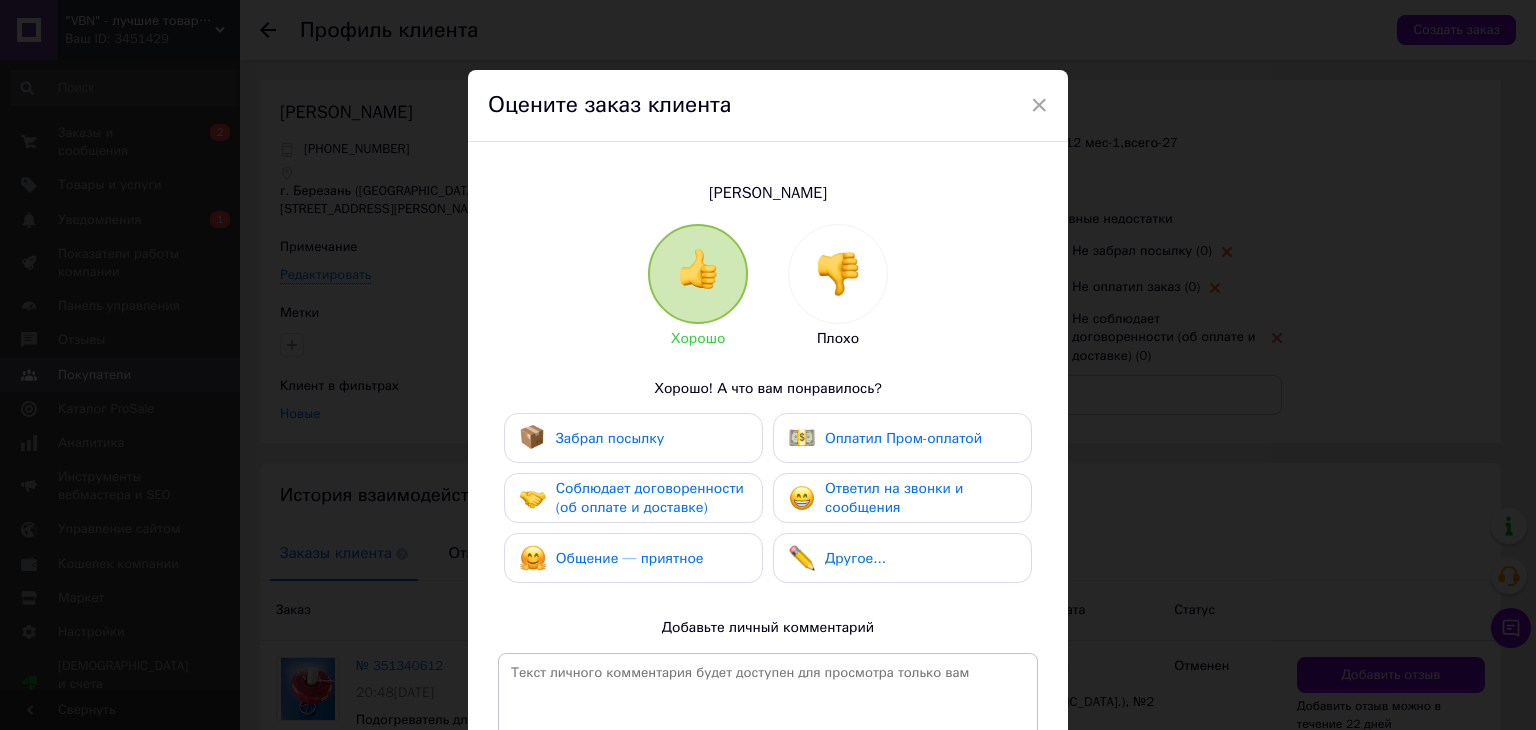 click at bounding box center (838, 274) 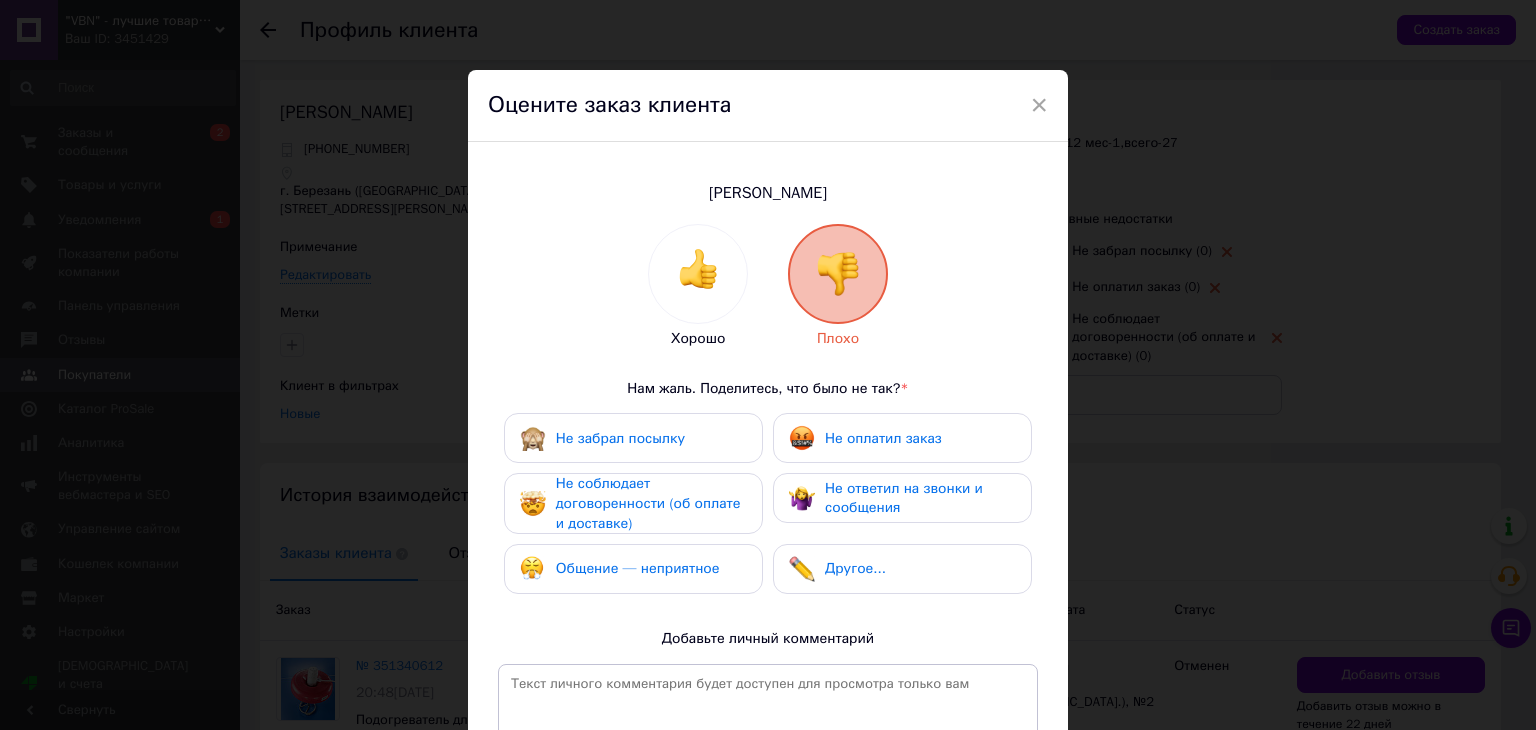 click on "Не оплатил заказ" at bounding box center [883, 438] 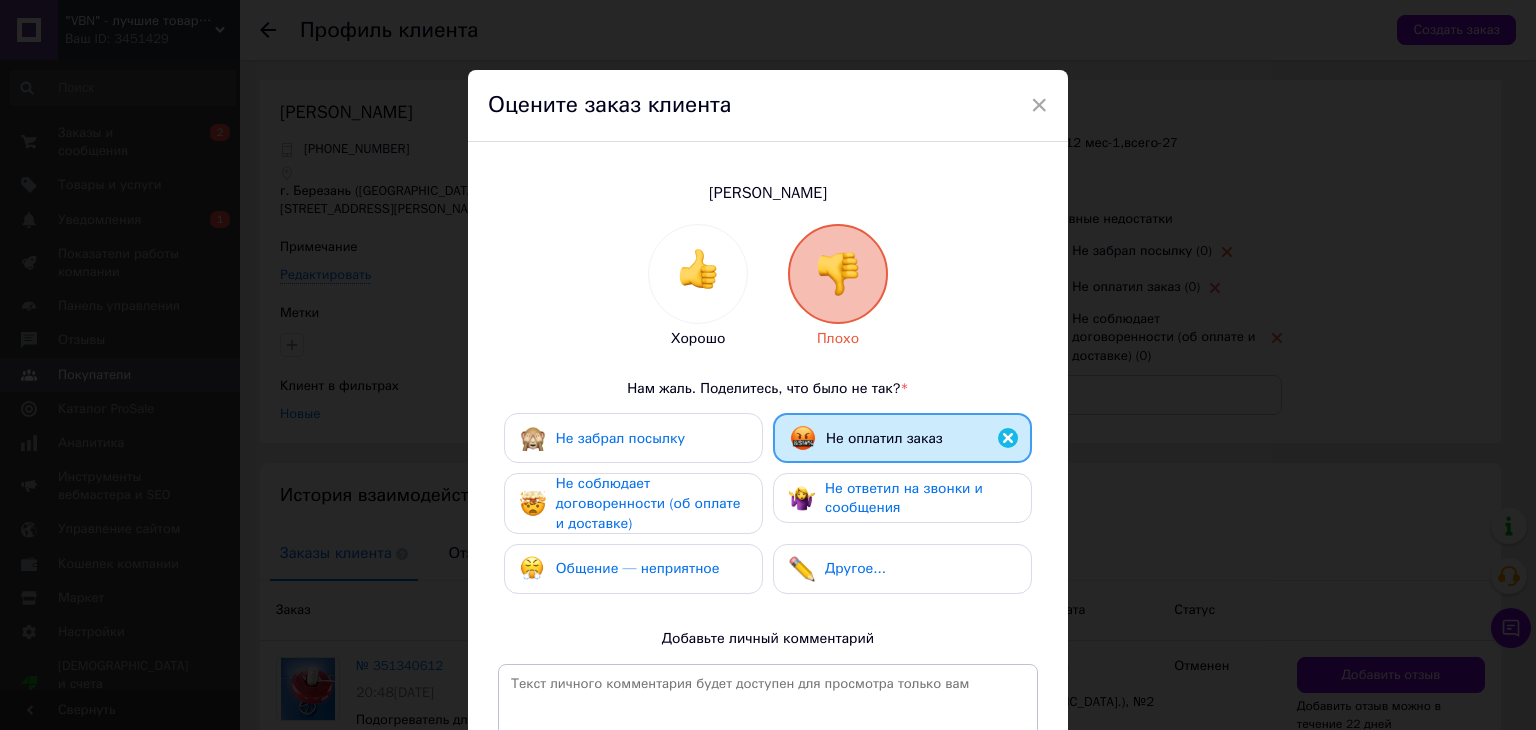 click on "Не забрал посылку" at bounding box center [633, 438] 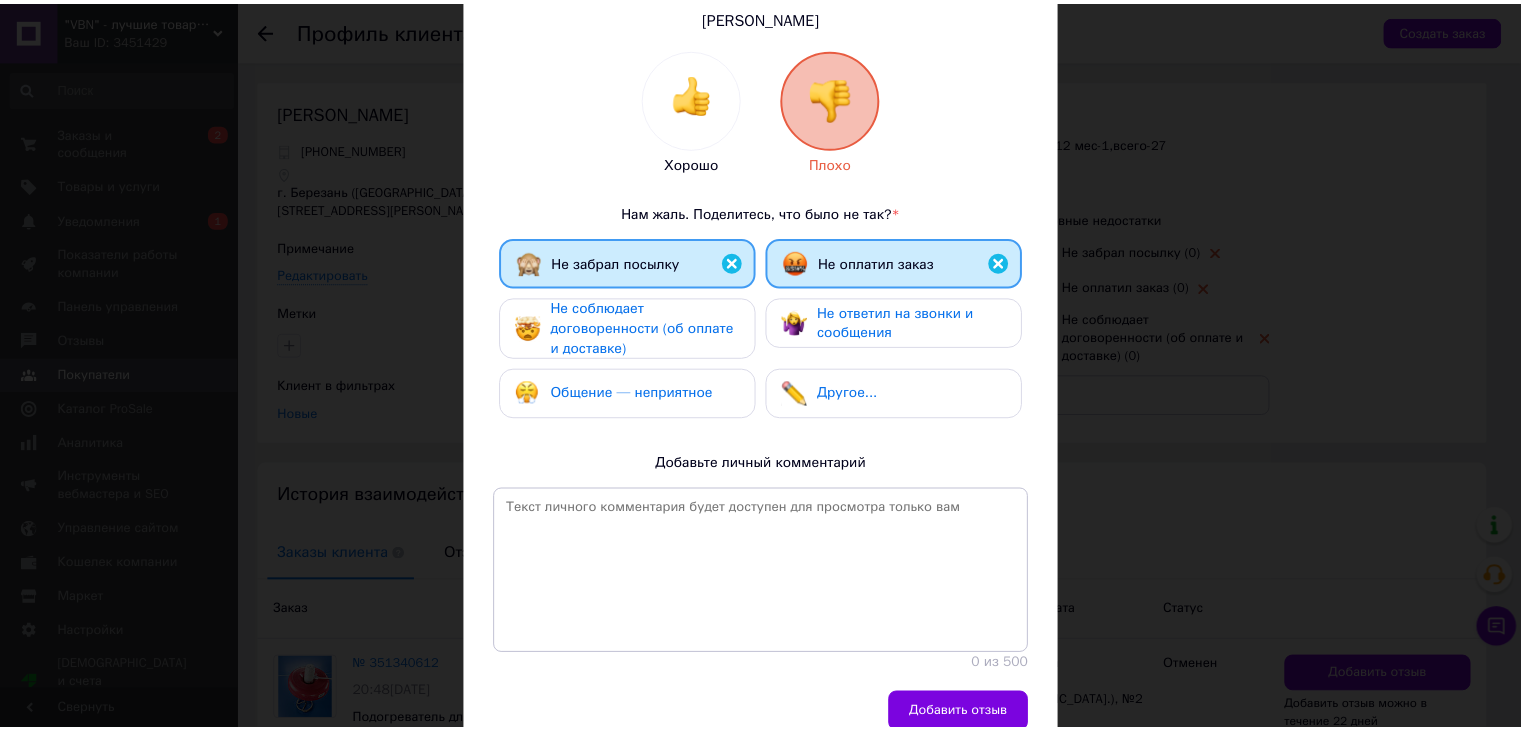 scroll, scrollTop: 265, scrollLeft: 0, axis: vertical 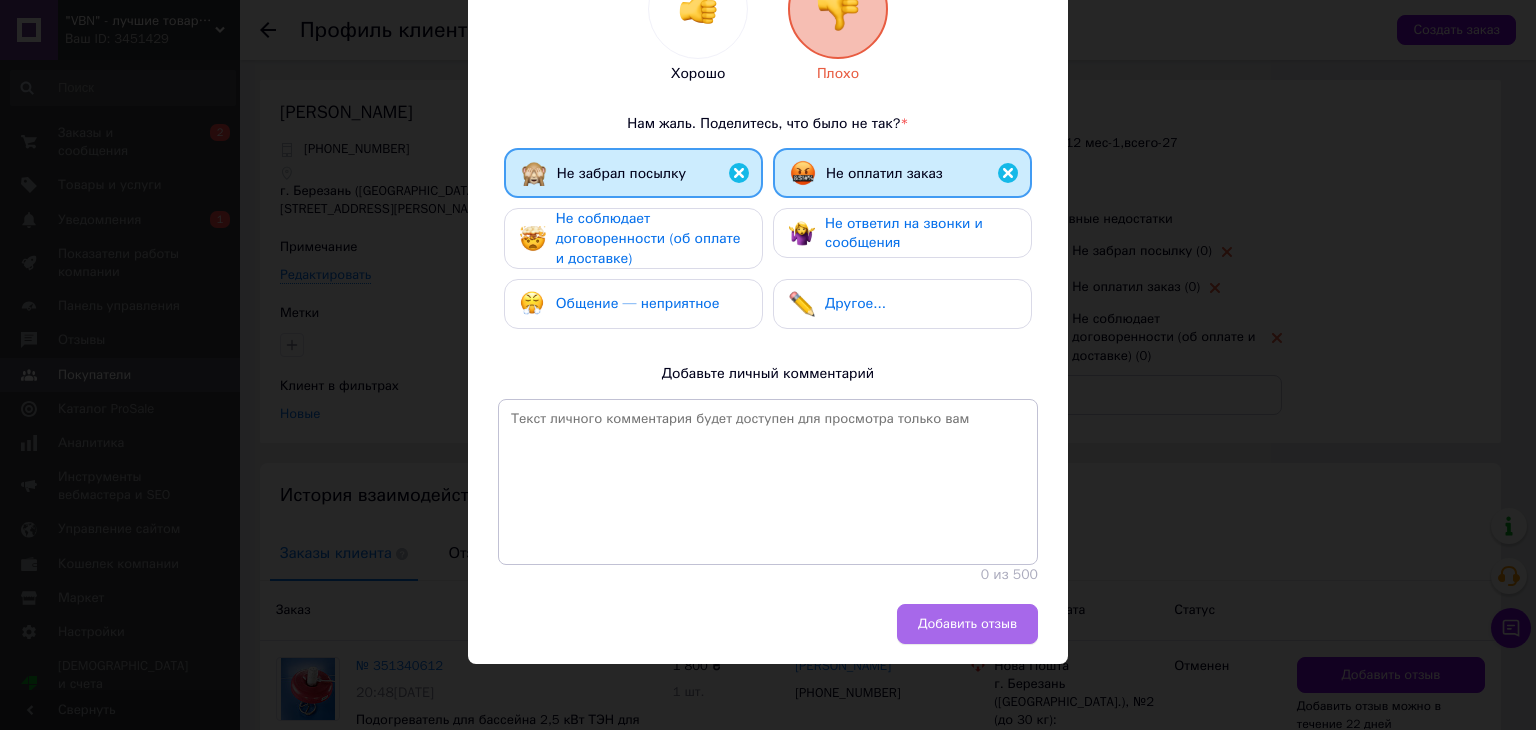 click on "Добавить отзыв" at bounding box center (967, 624) 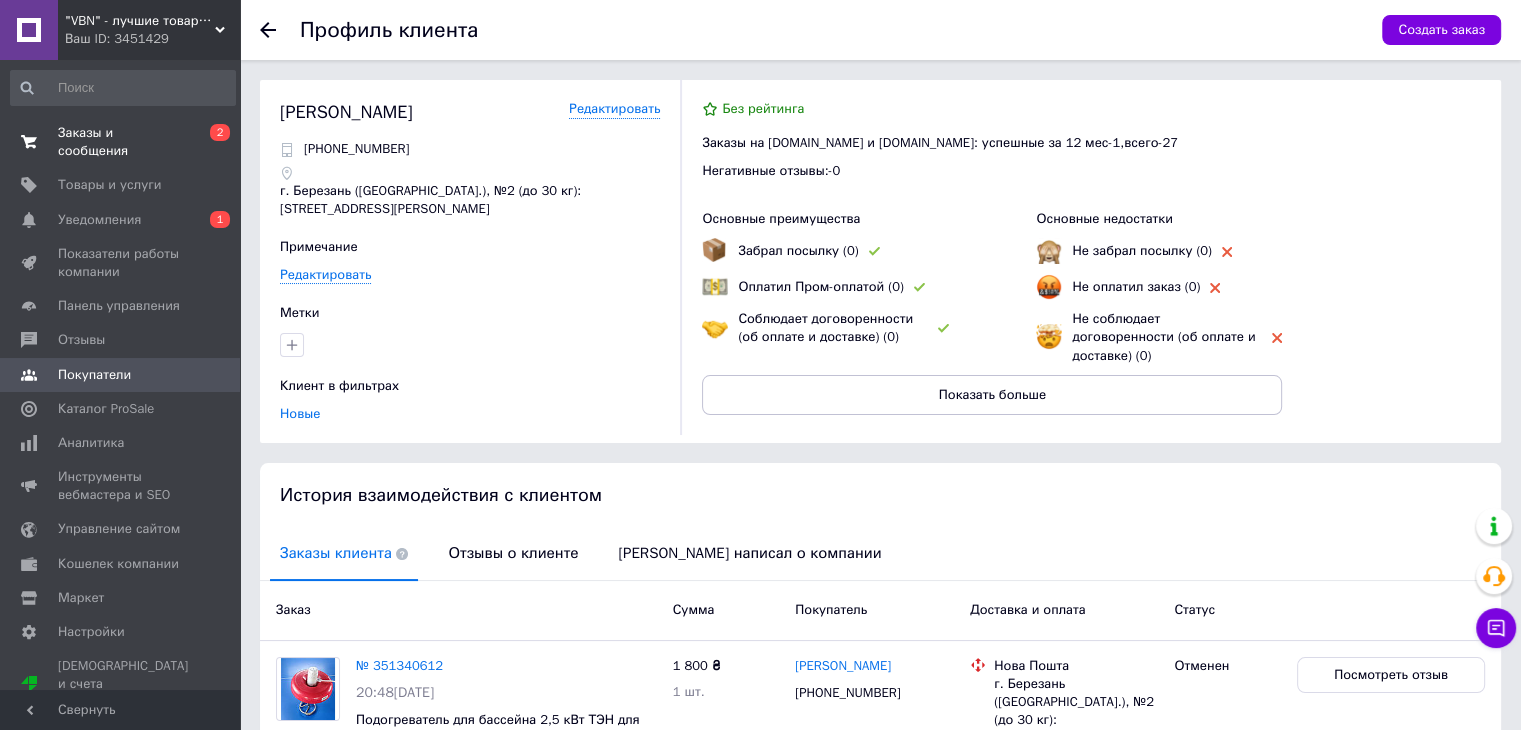 click on "Заказы и сообщения" at bounding box center [121, 142] 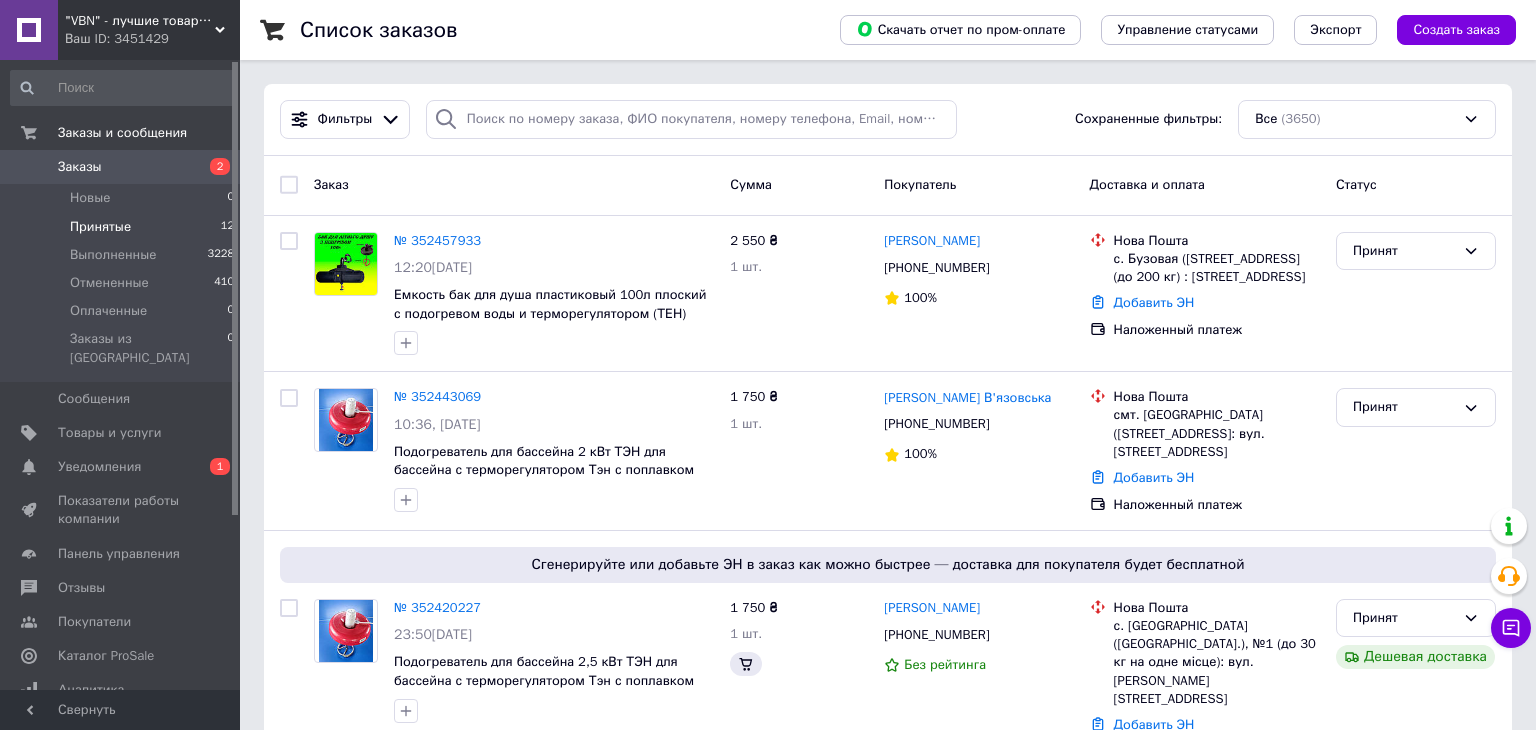click on "Принятые 12" at bounding box center [123, 227] 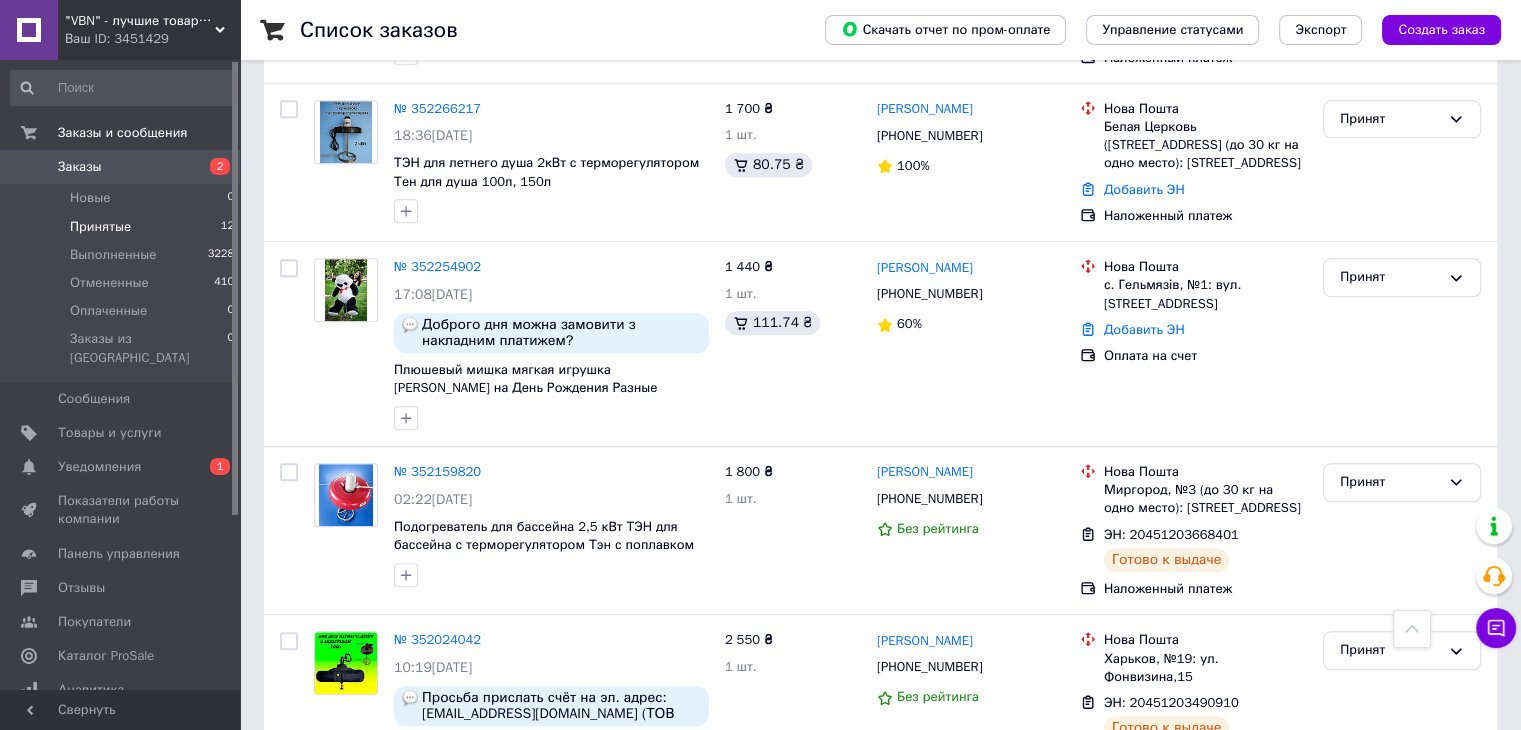 scroll, scrollTop: 1420, scrollLeft: 0, axis: vertical 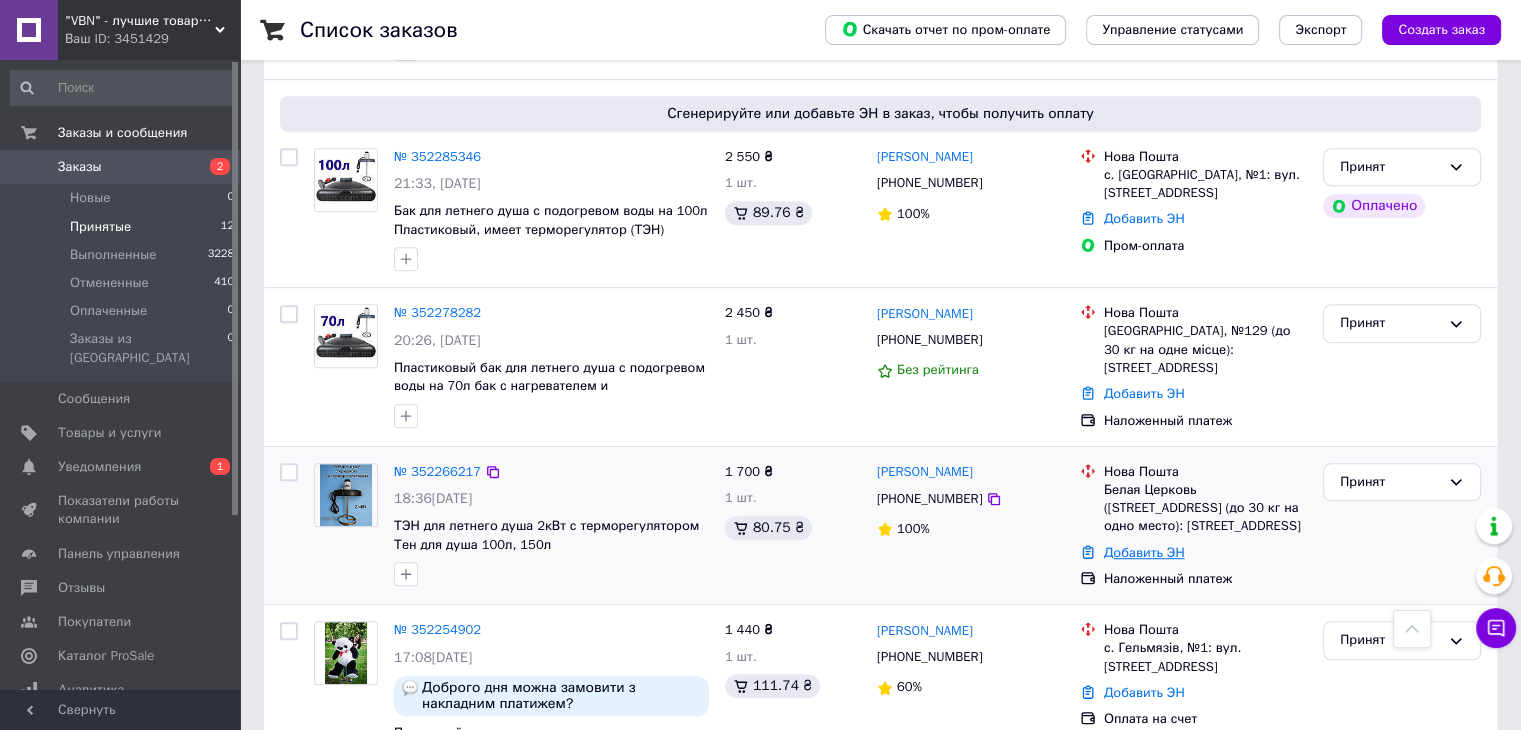click on "Добавить ЭН" at bounding box center (1144, 552) 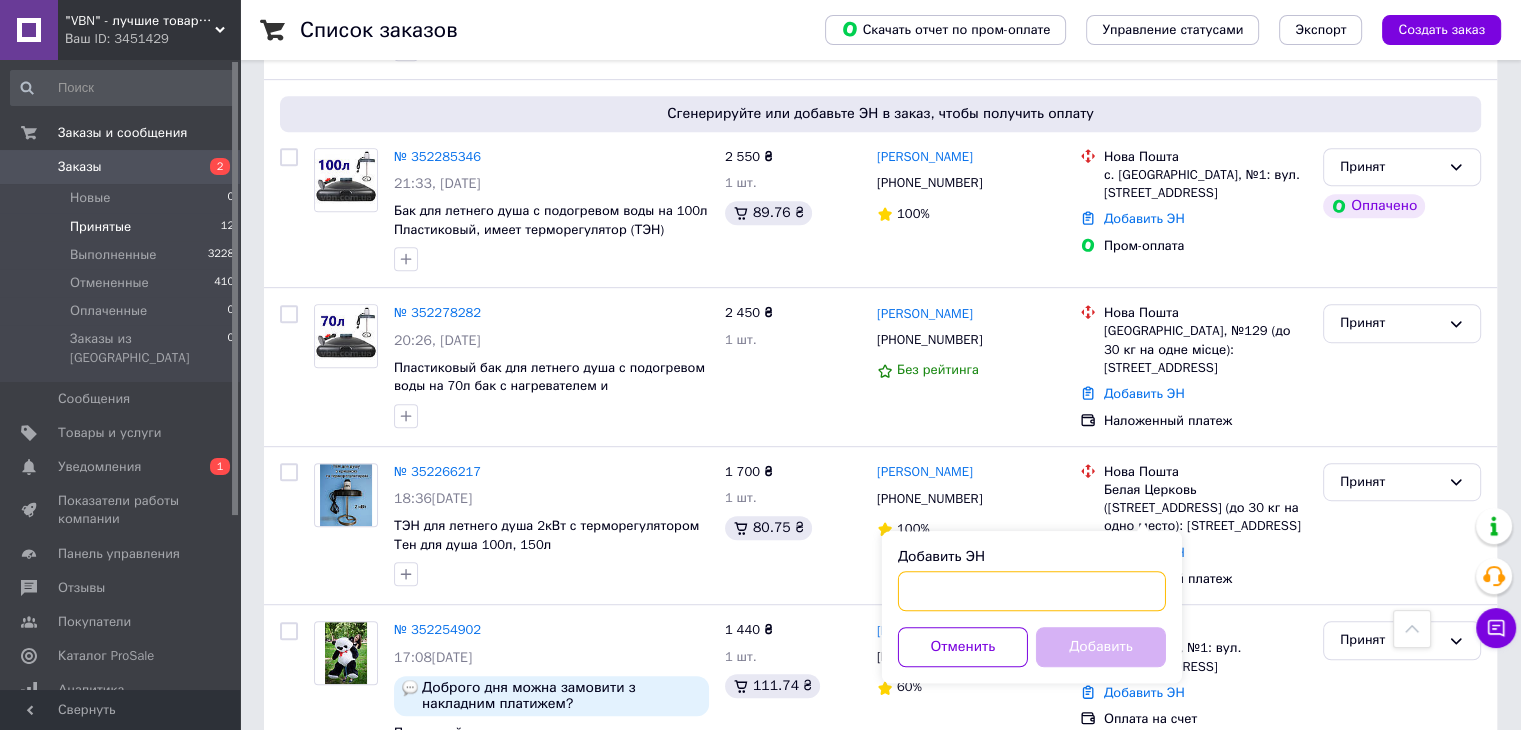click on "Добавить ЭН" at bounding box center (1032, 591) 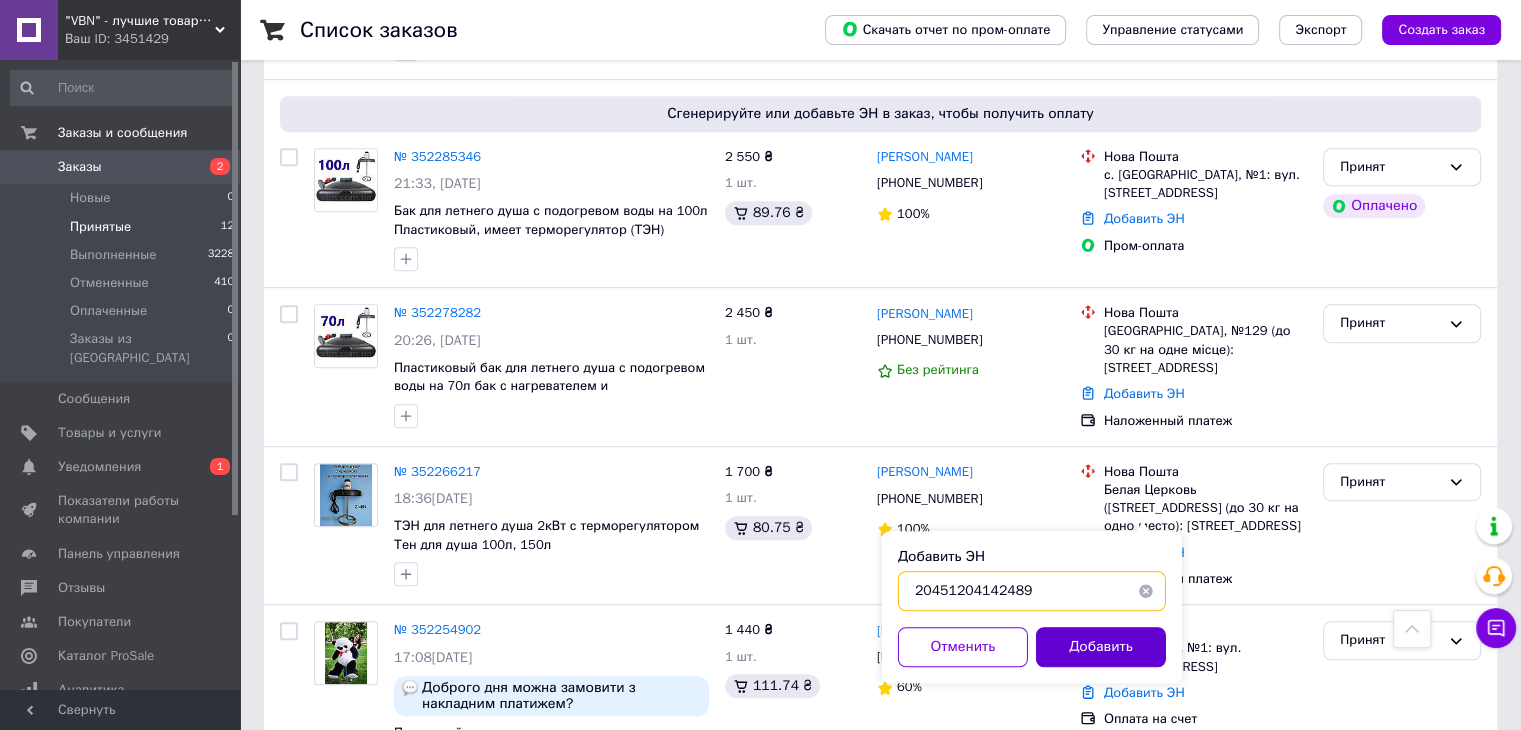 type on "20451204142489" 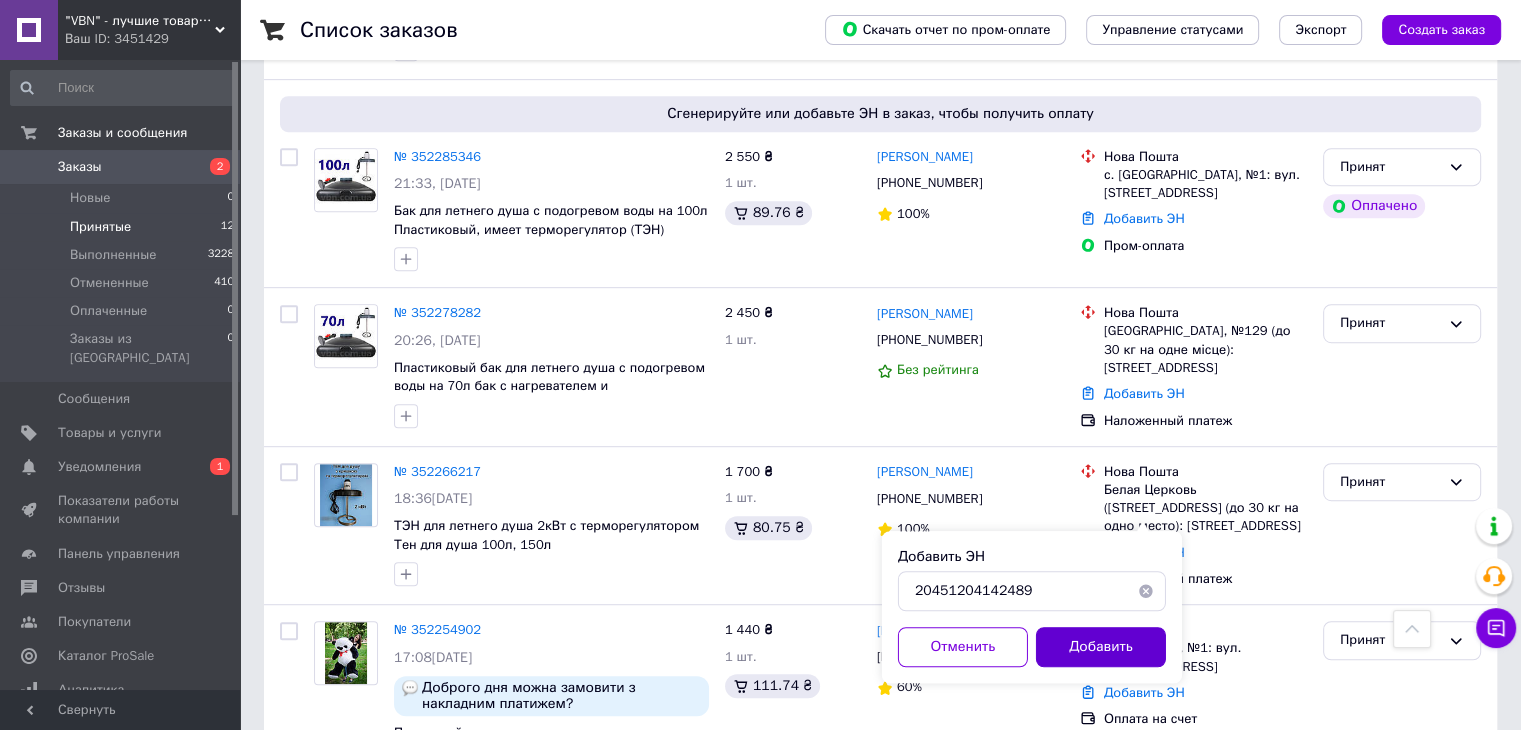 click on "Добавить" at bounding box center (1101, 647) 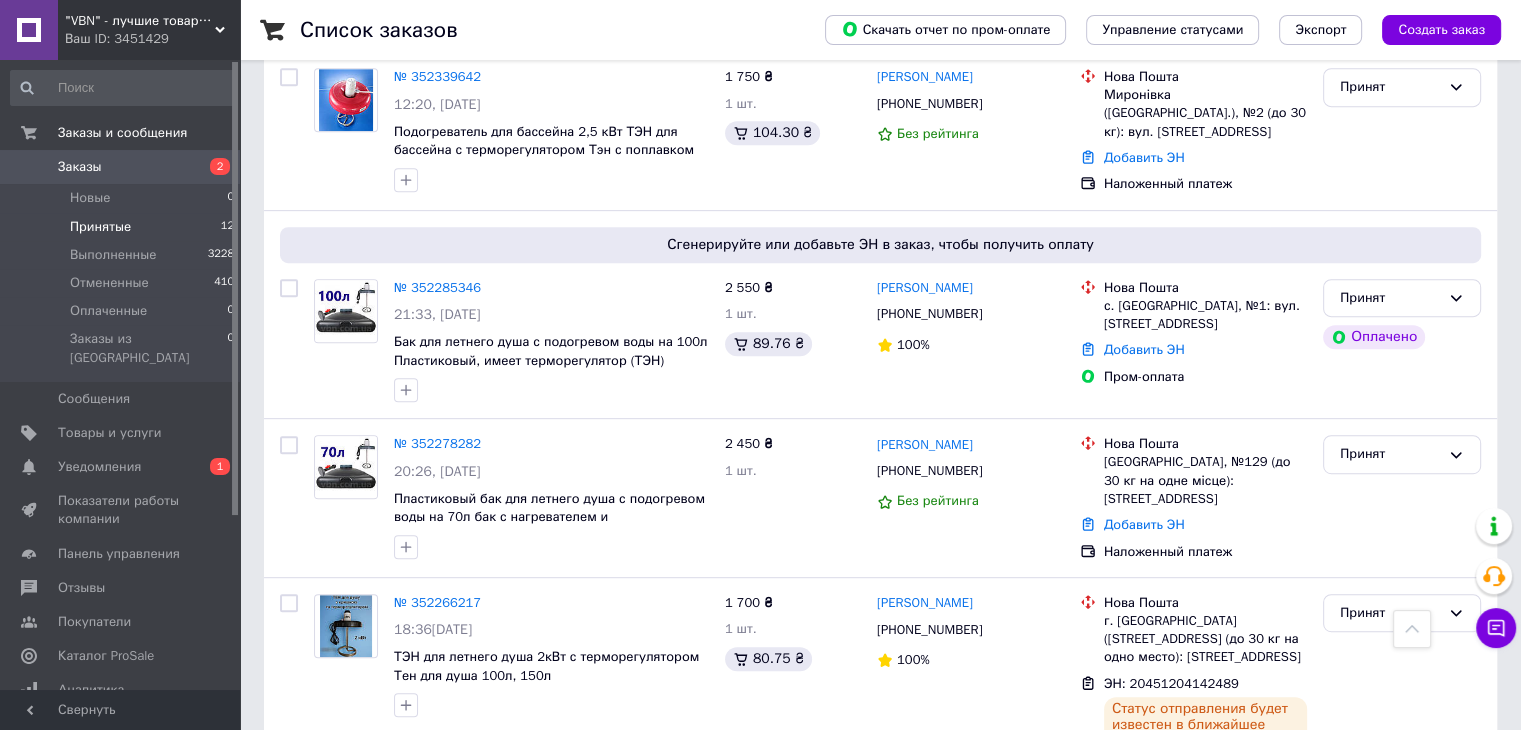 scroll, scrollTop: 920, scrollLeft: 0, axis: vertical 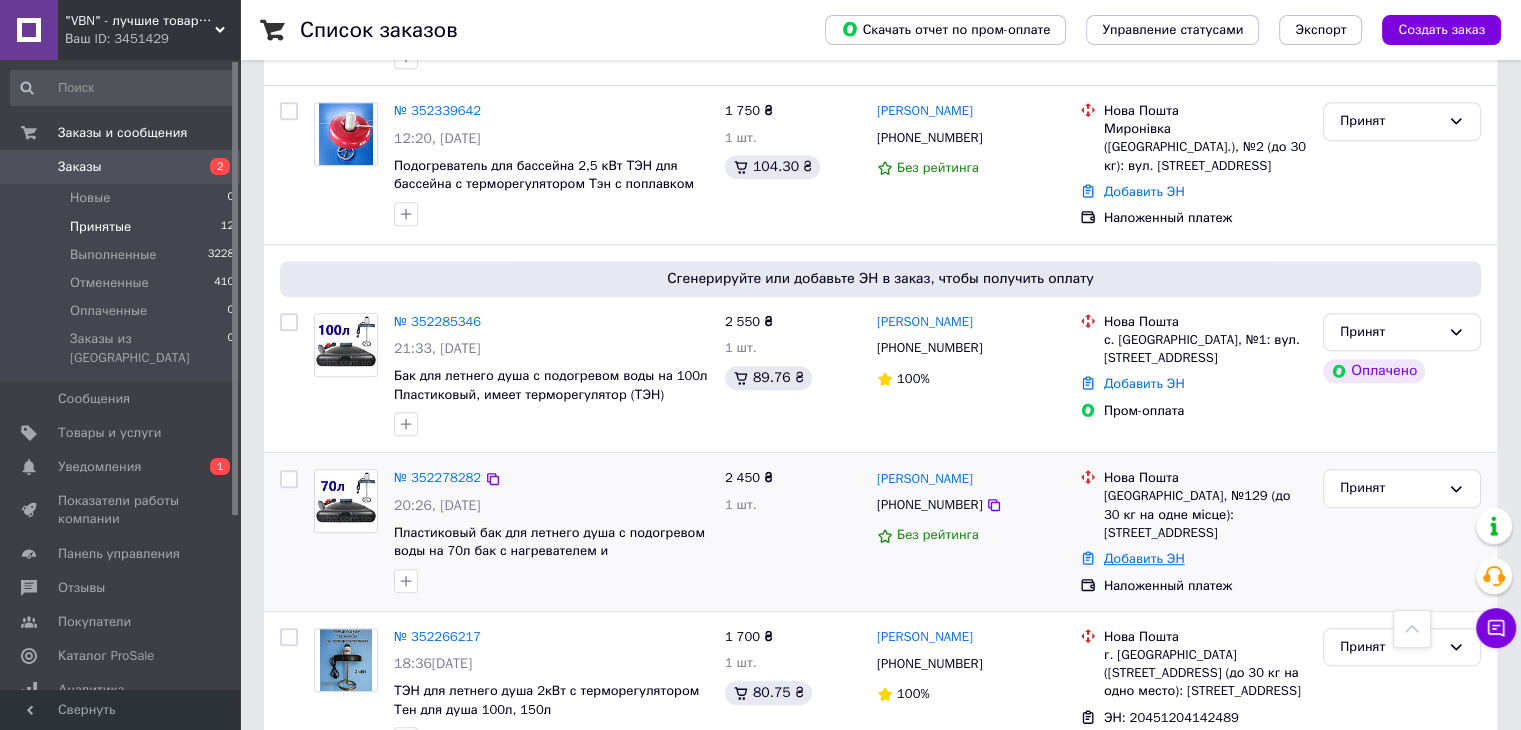 click on "Добавить ЭН" at bounding box center (1144, 558) 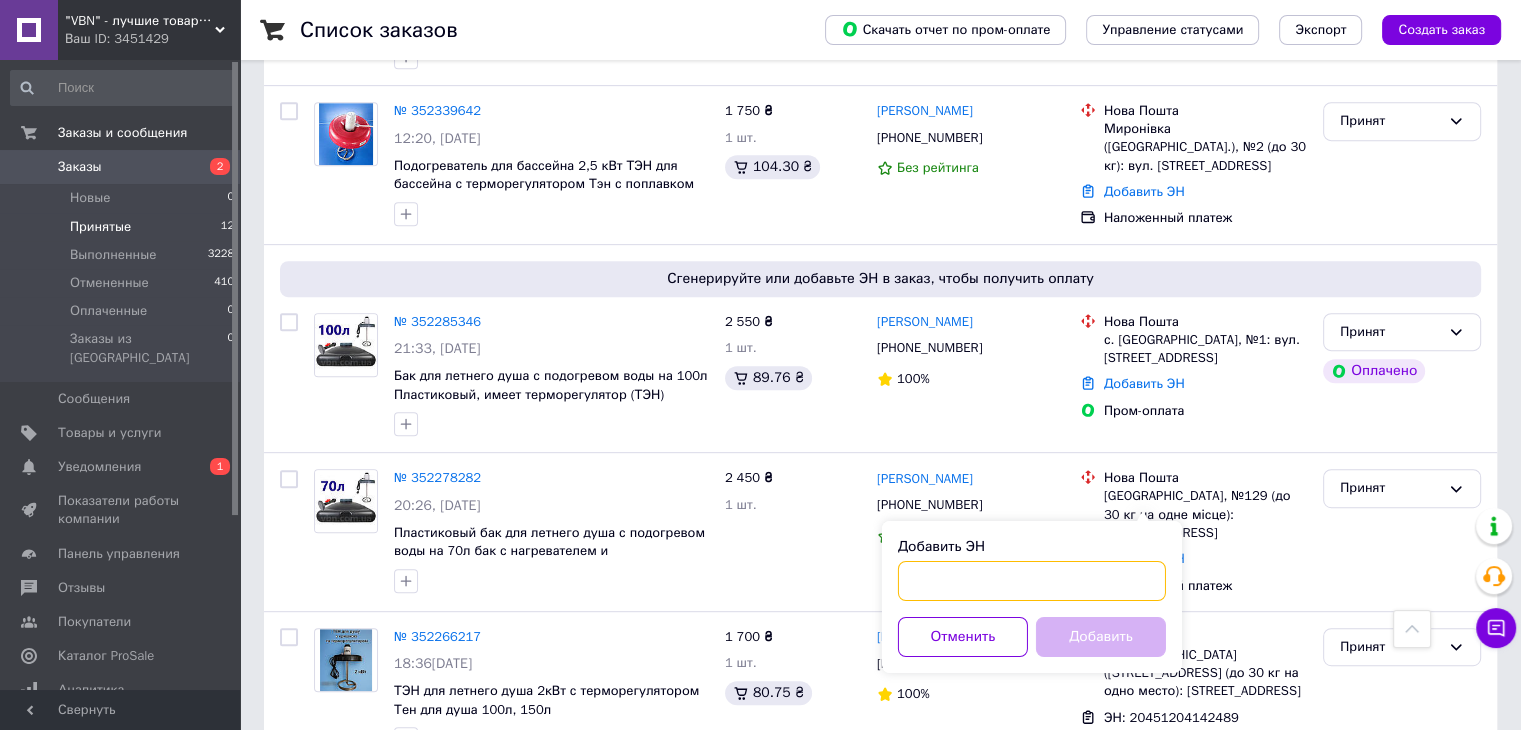 click on "Добавить ЭН" at bounding box center [1032, 581] 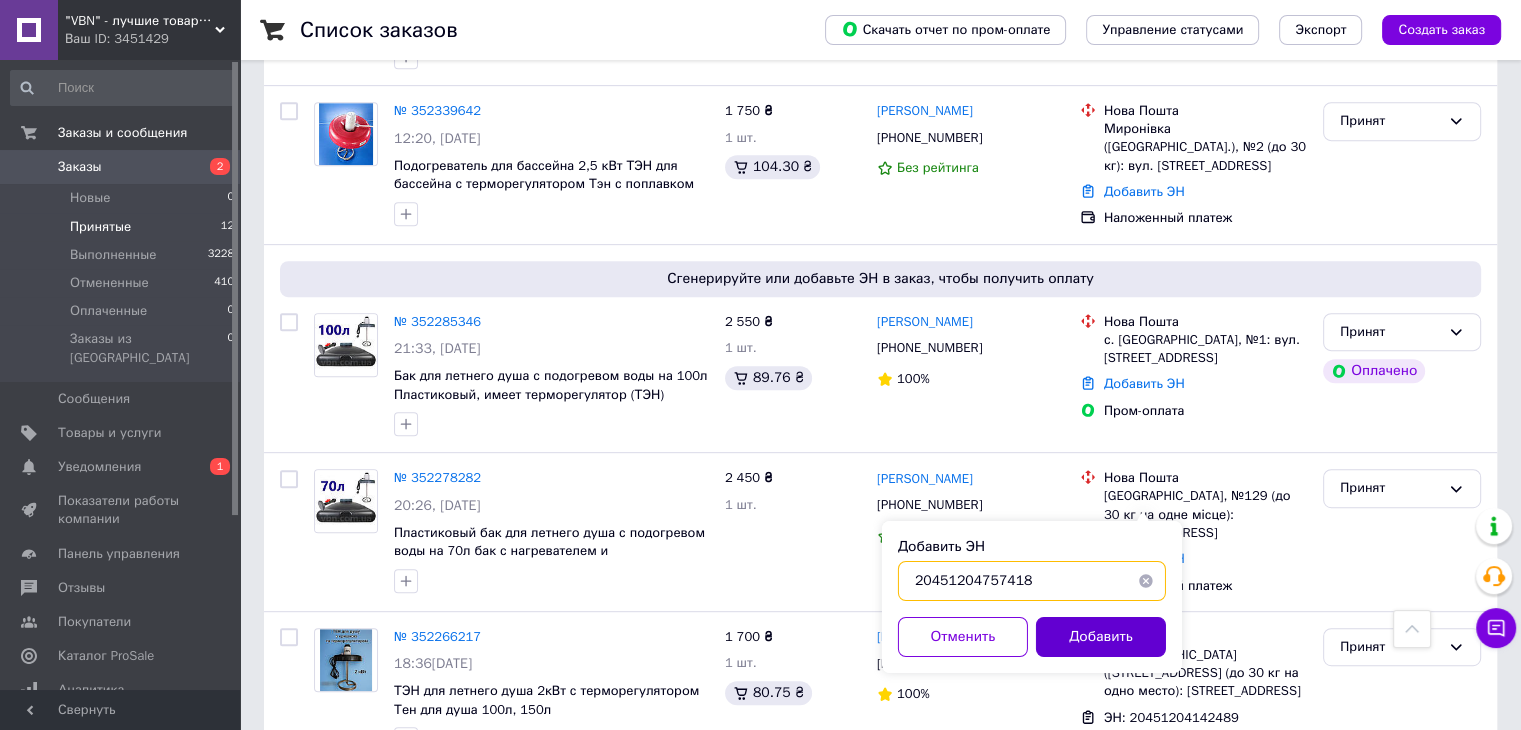 type on "20451204757418" 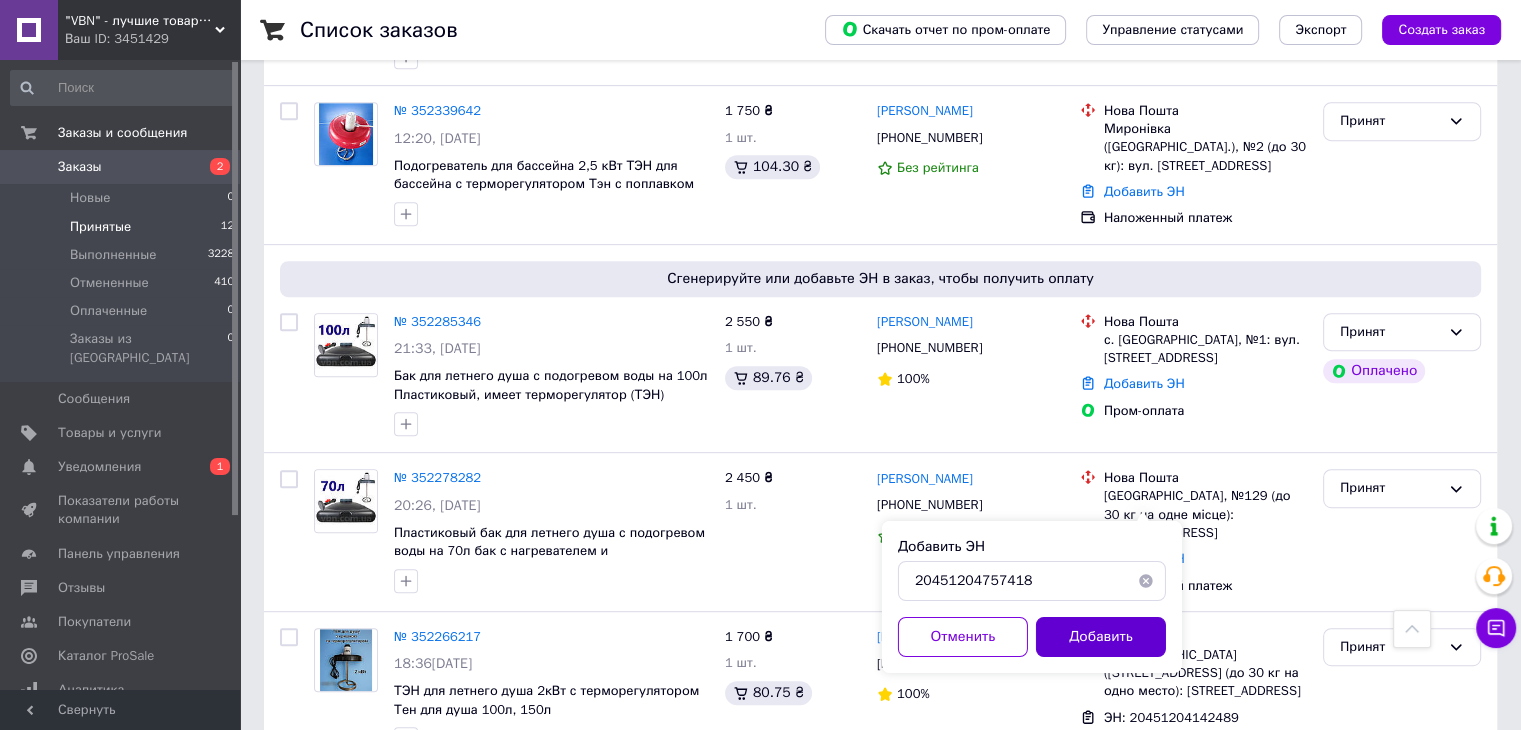 click on "Добавить" at bounding box center [1101, 637] 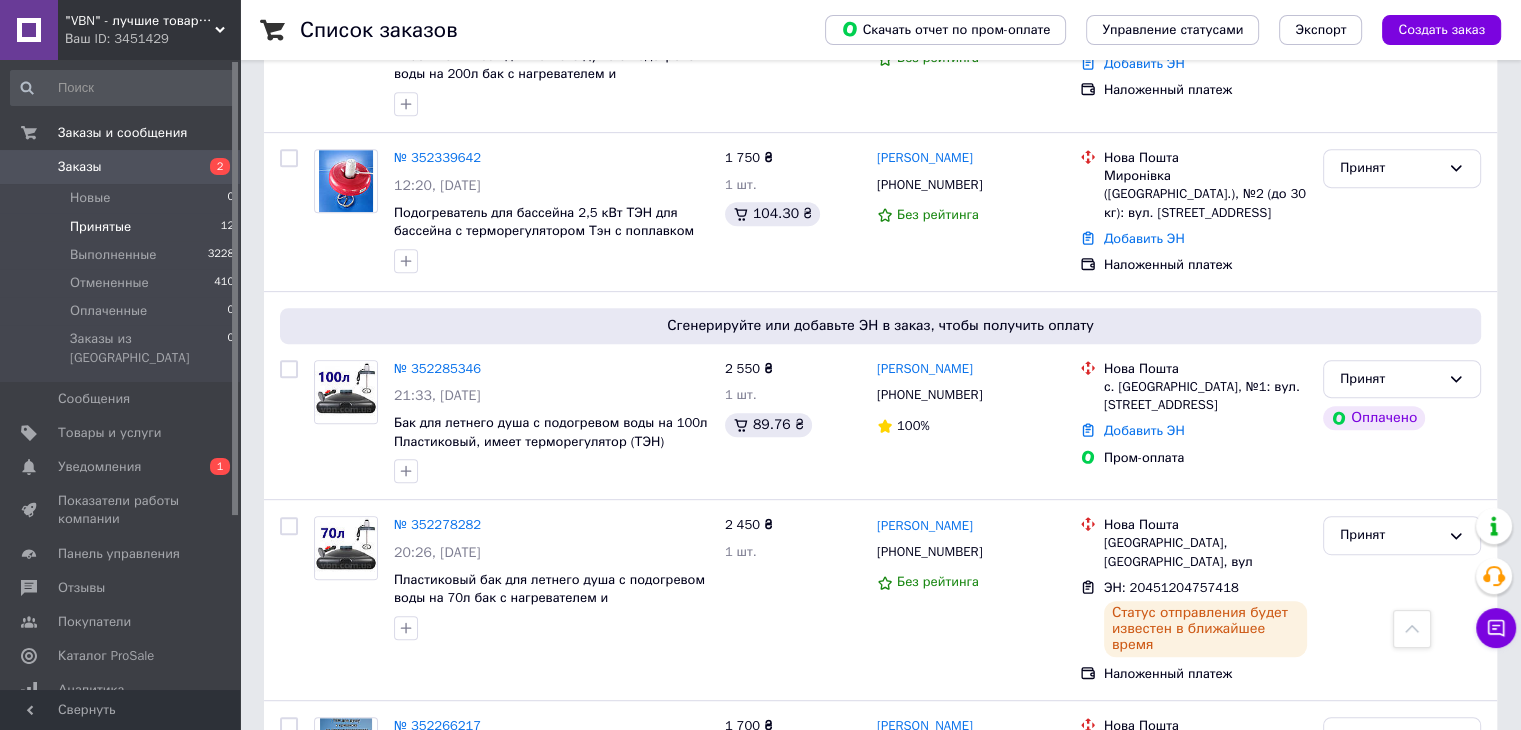scroll, scrollTop: 816, scrollLeft: 0, axis: vertical 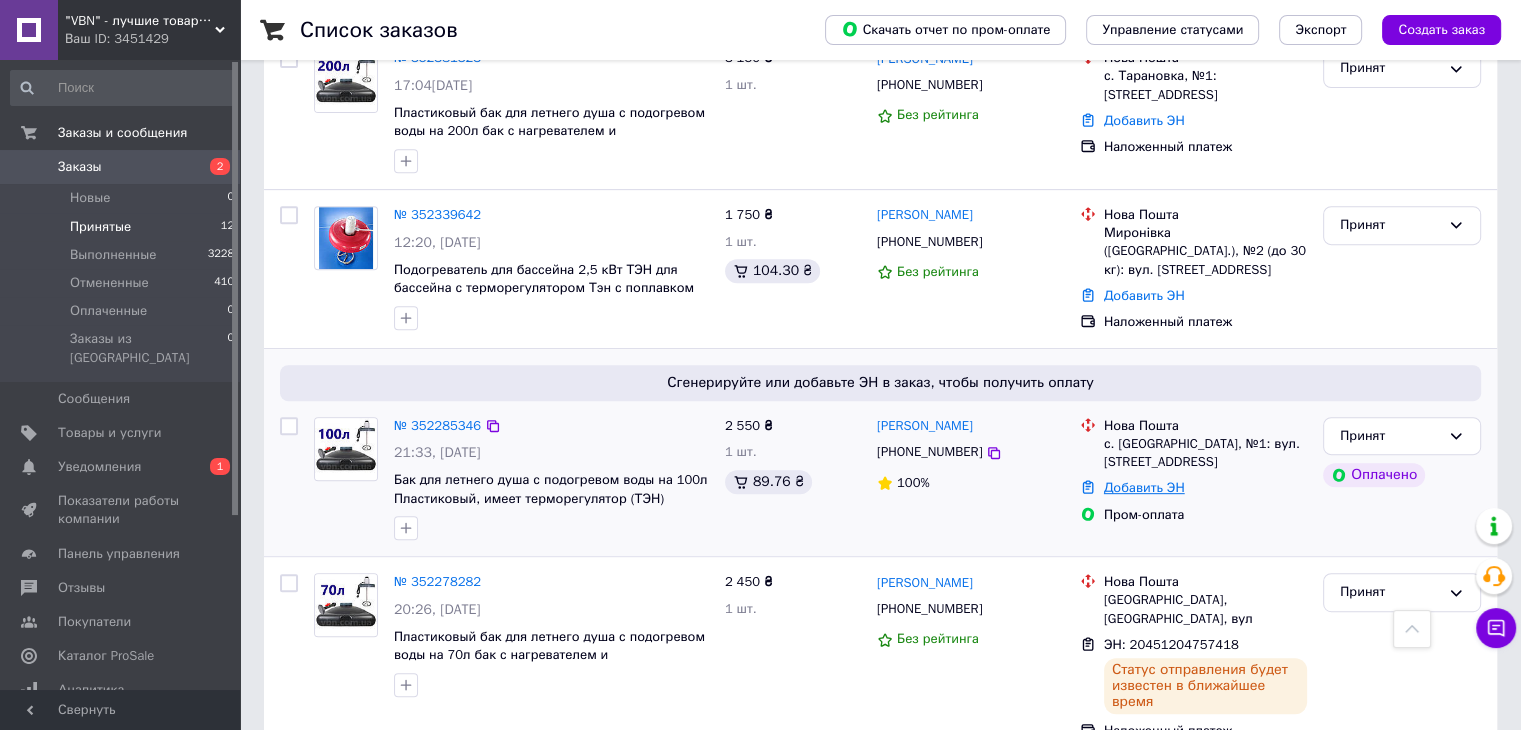 click on "Добавить ЭН" at bounding box center [1144, 487] 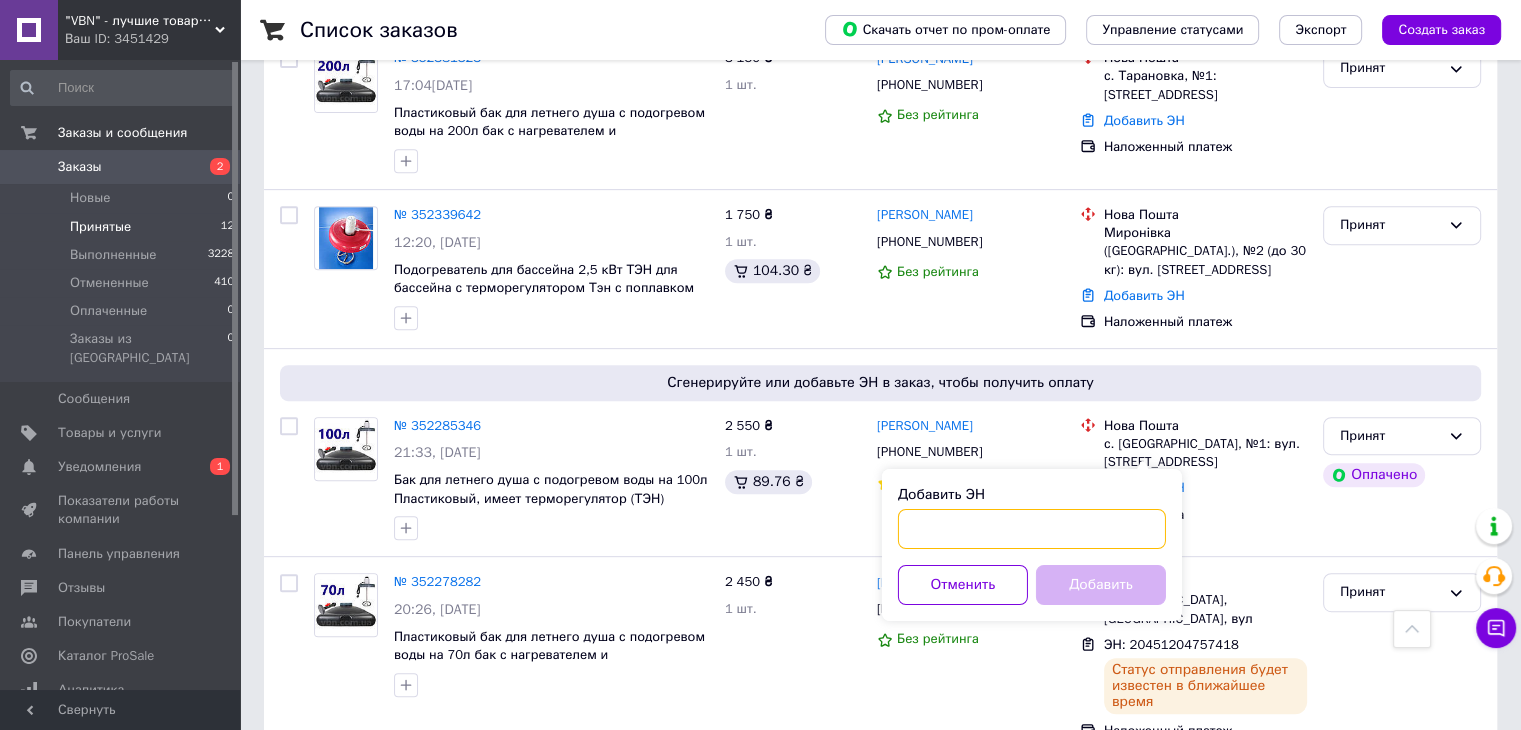 click on "Добавить ЭН" at bounding box center [1032, 529] 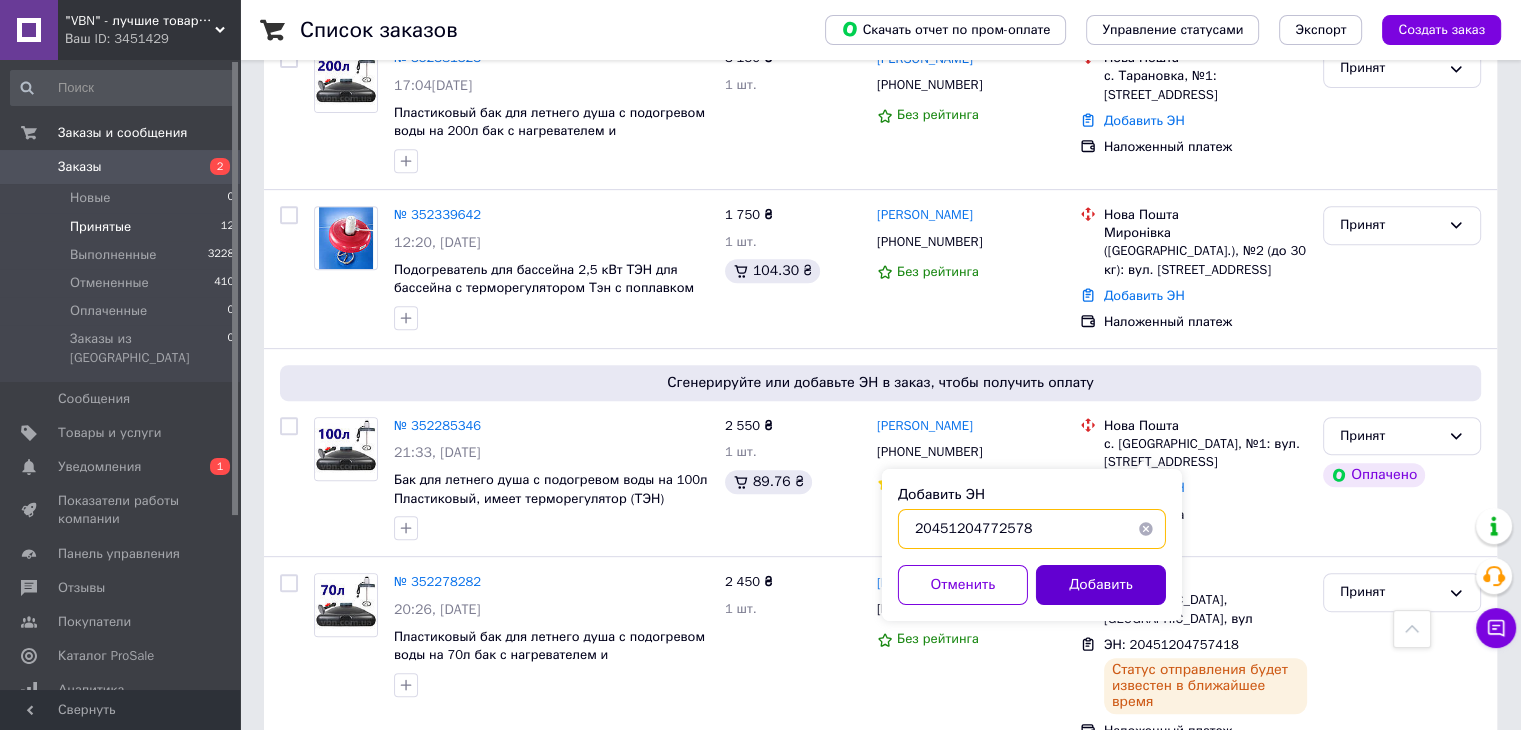 type on "20451204772578" 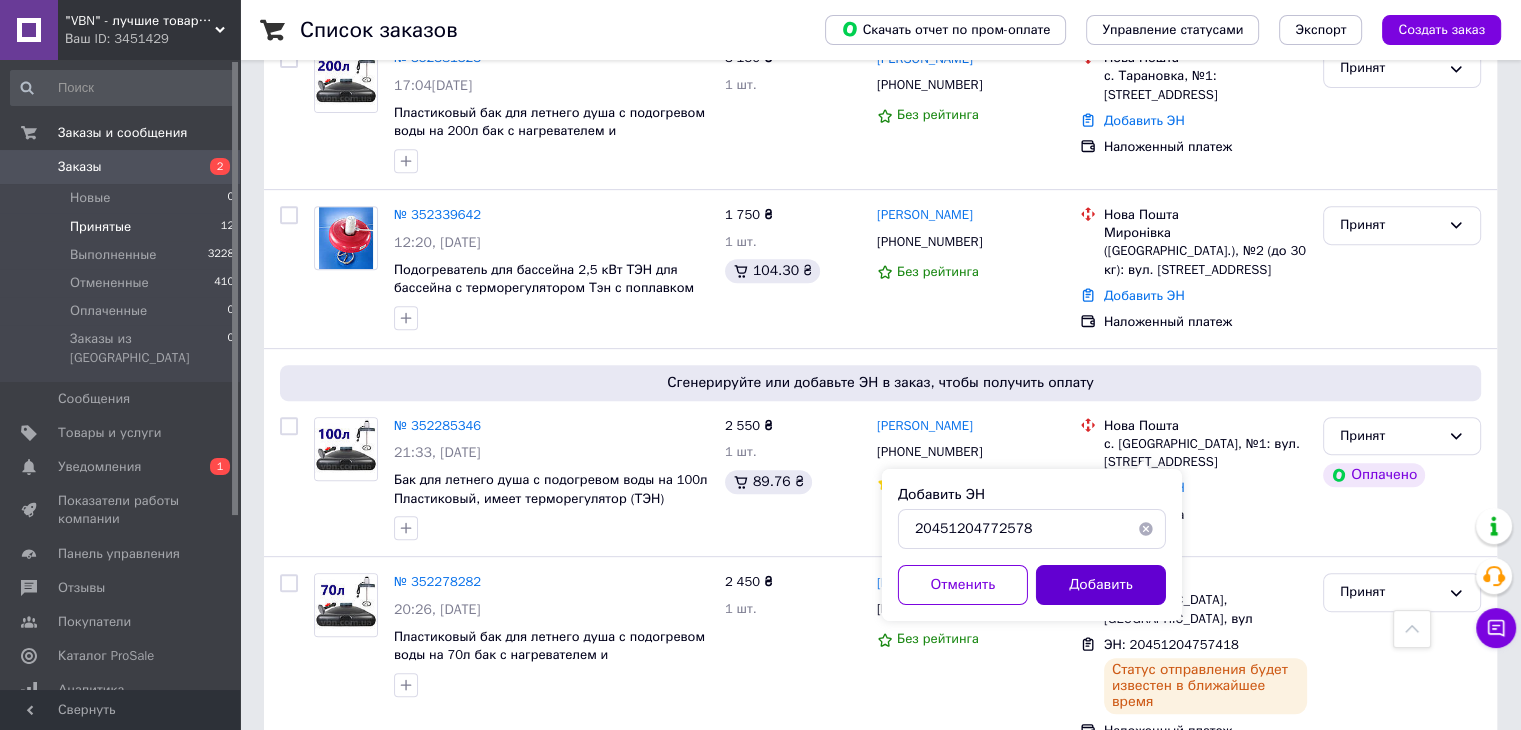 click on "Добавить" at bounding box center [1101, 585] 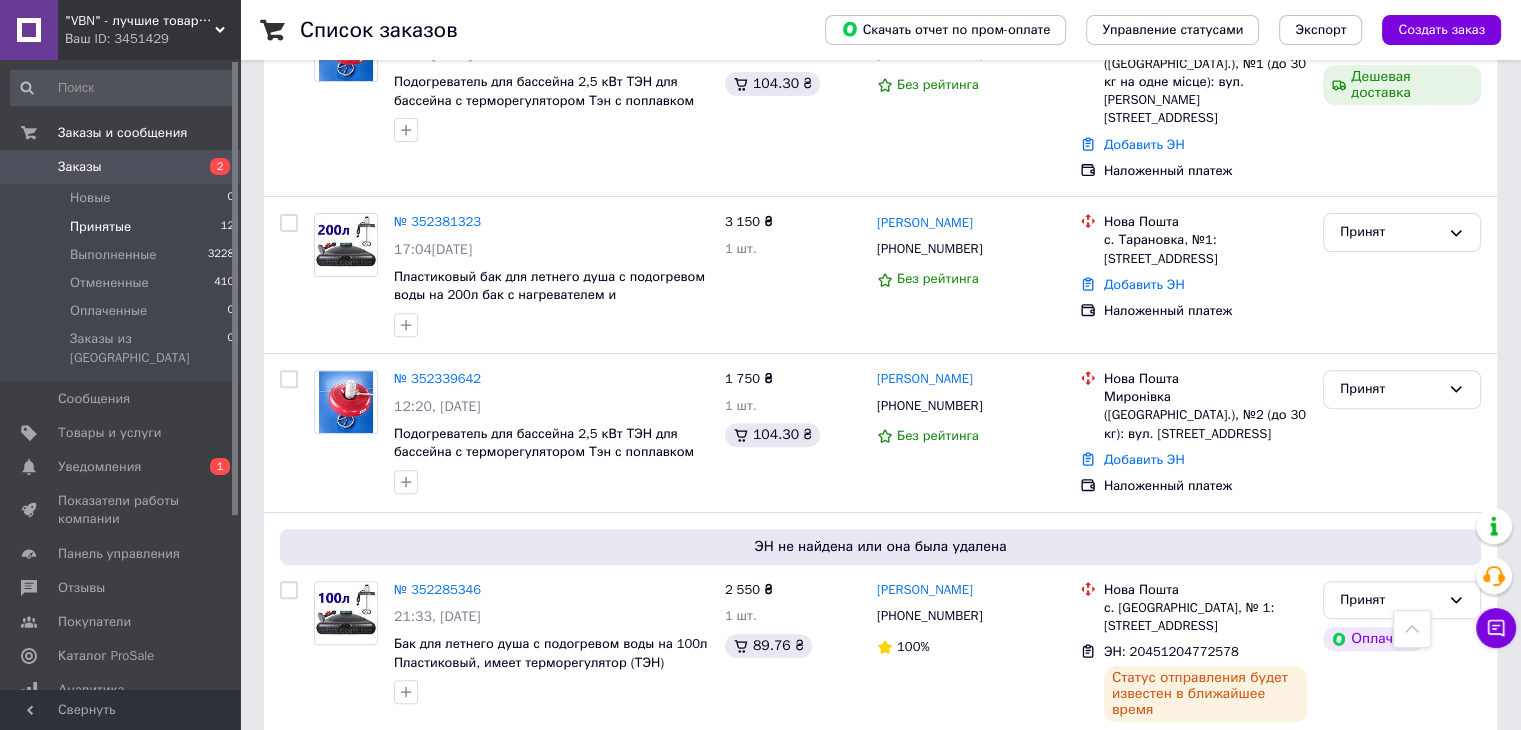scroll, scrollTop: 644, scrollLeft: 0, axis: vertical 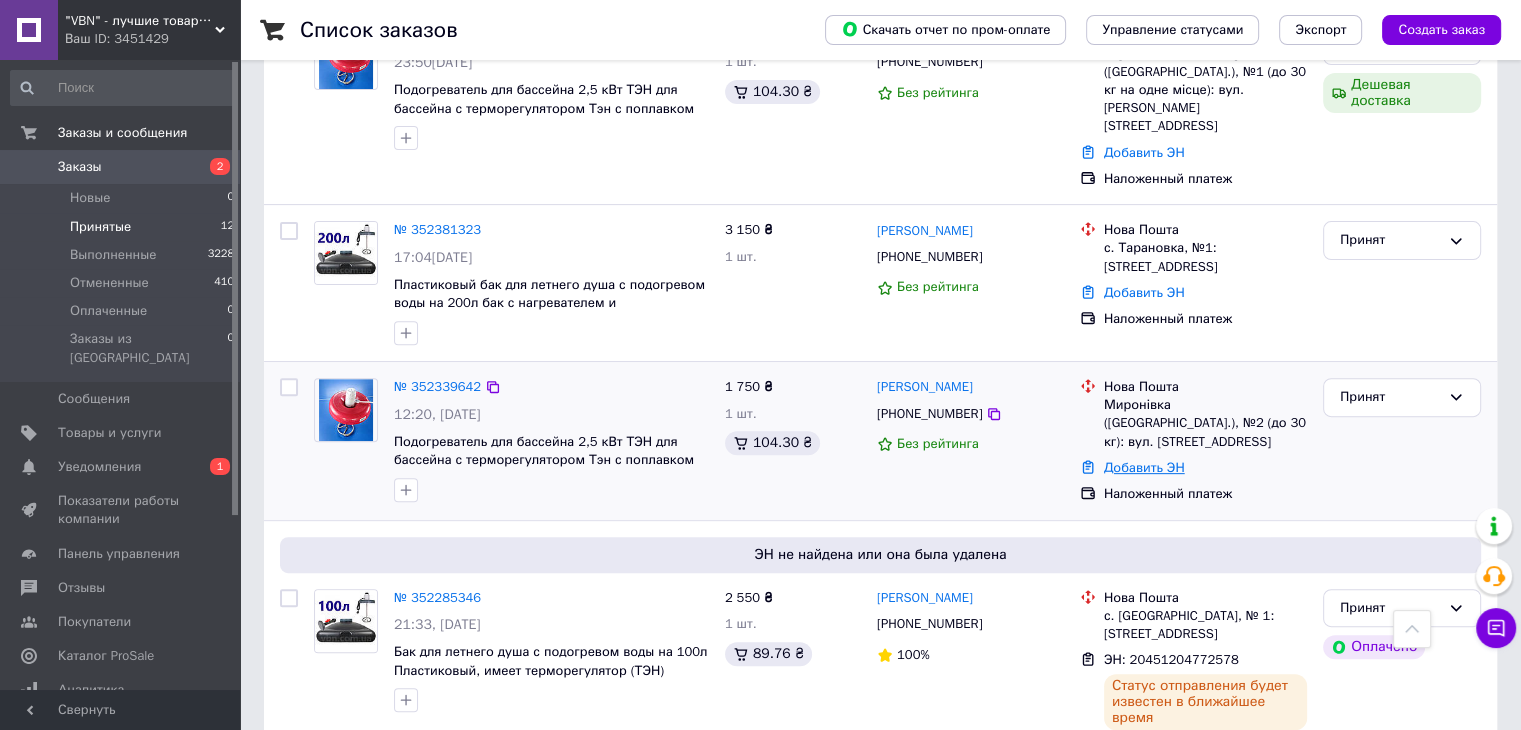 click on "Добавить ЭН" at bounding box center [1144, 467] 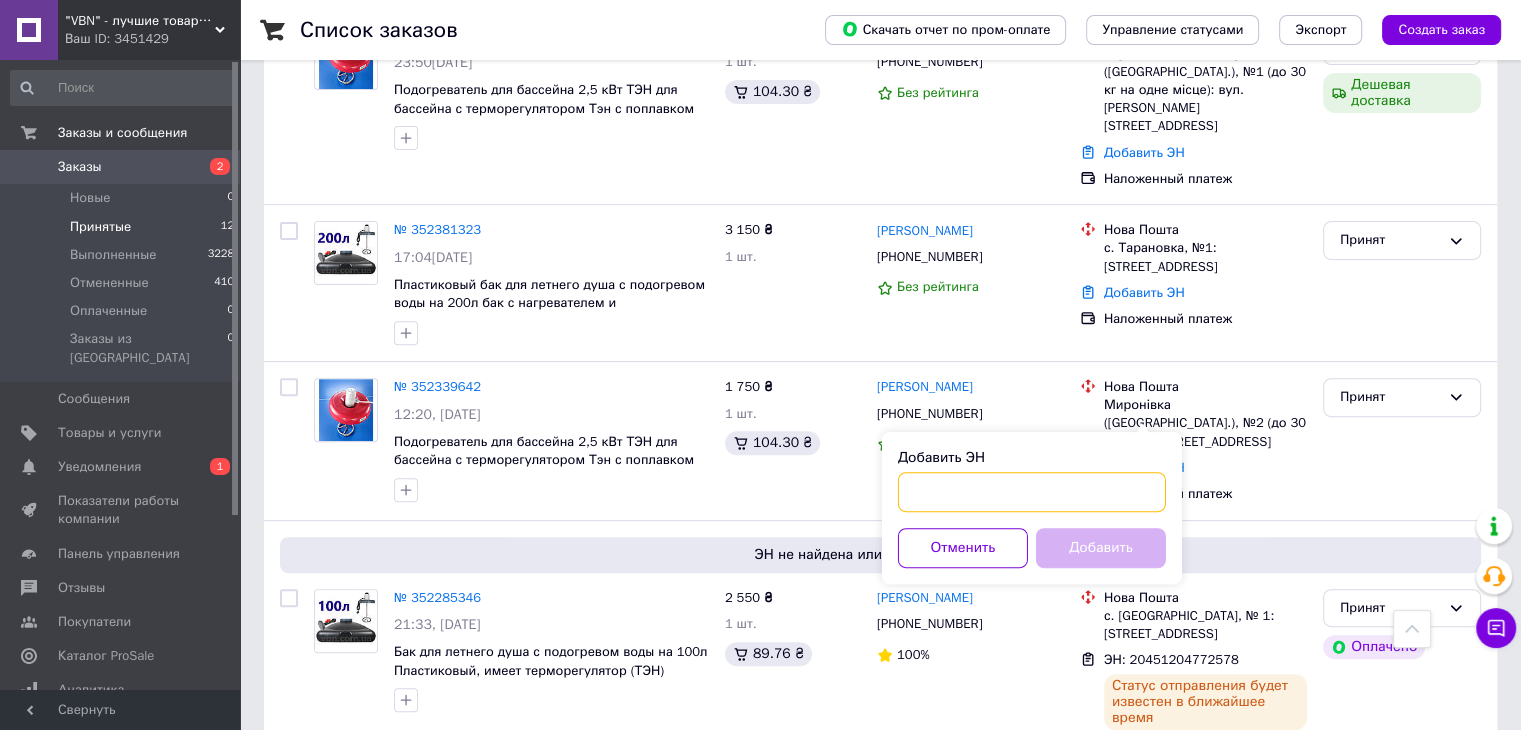 click on "Добавить ЭН" at bounding box center (1032, 492) 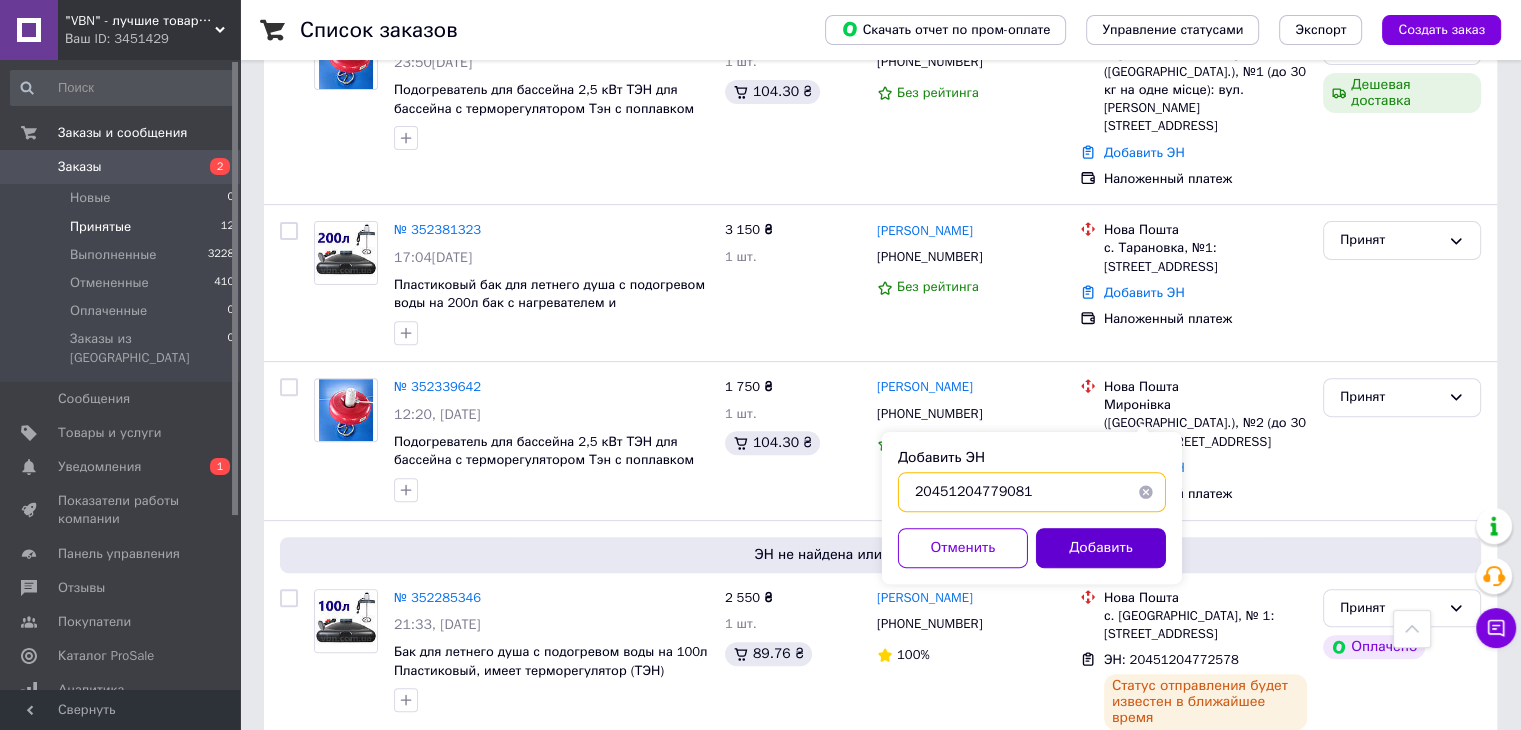 type on "20451204779081" 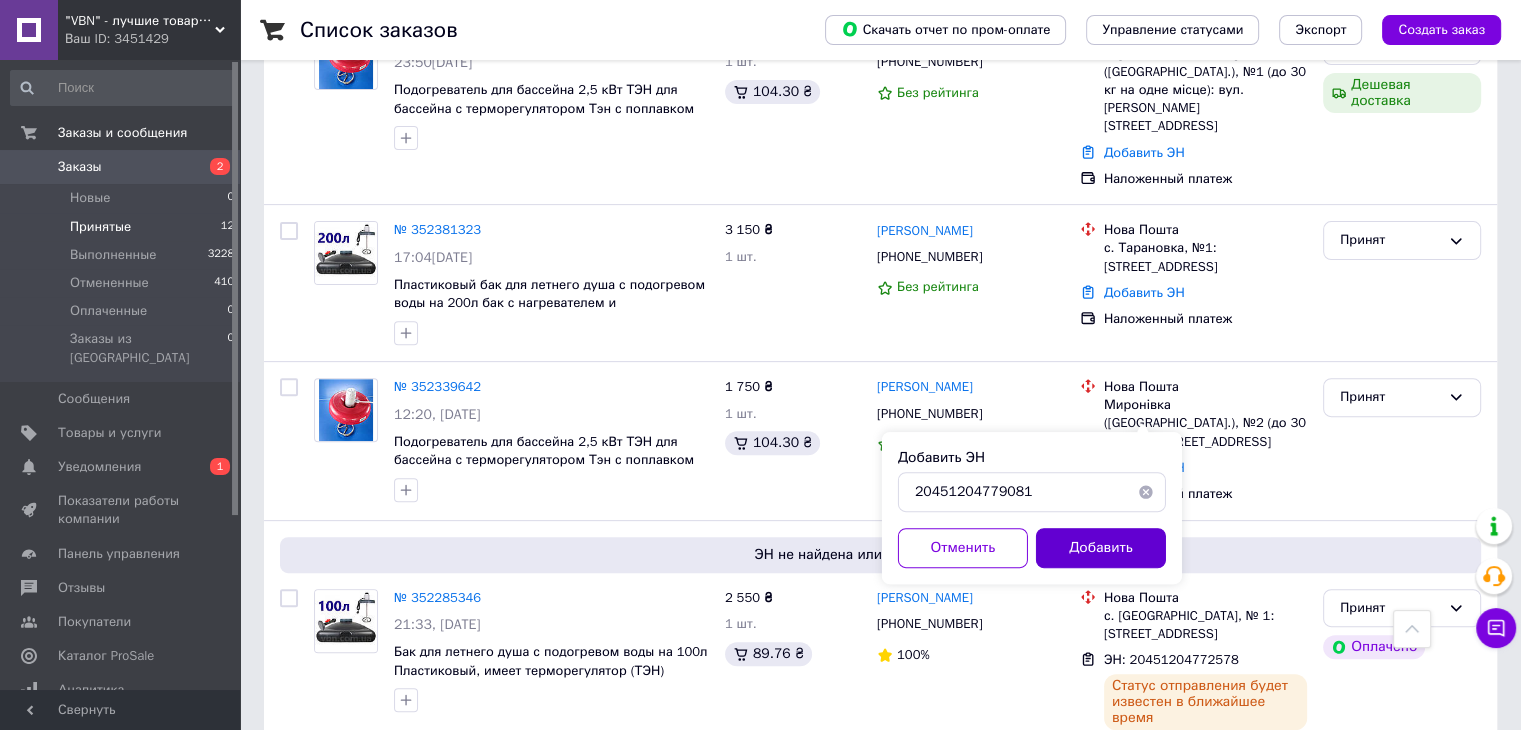 click on "Добавить" at bounding box center [1101, 548] 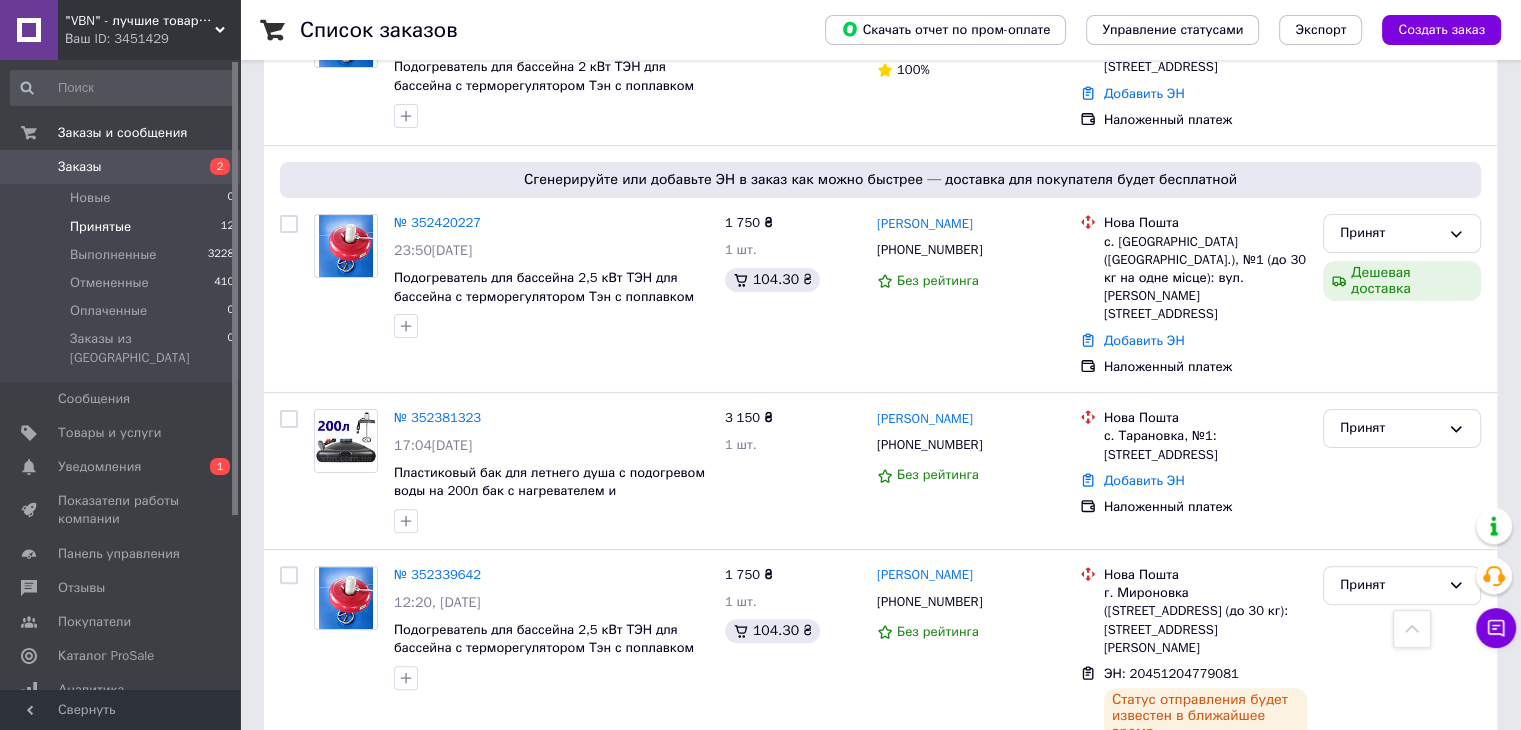 scroll, scrollTop: 454, scrollLeft: 0, axis: vertical 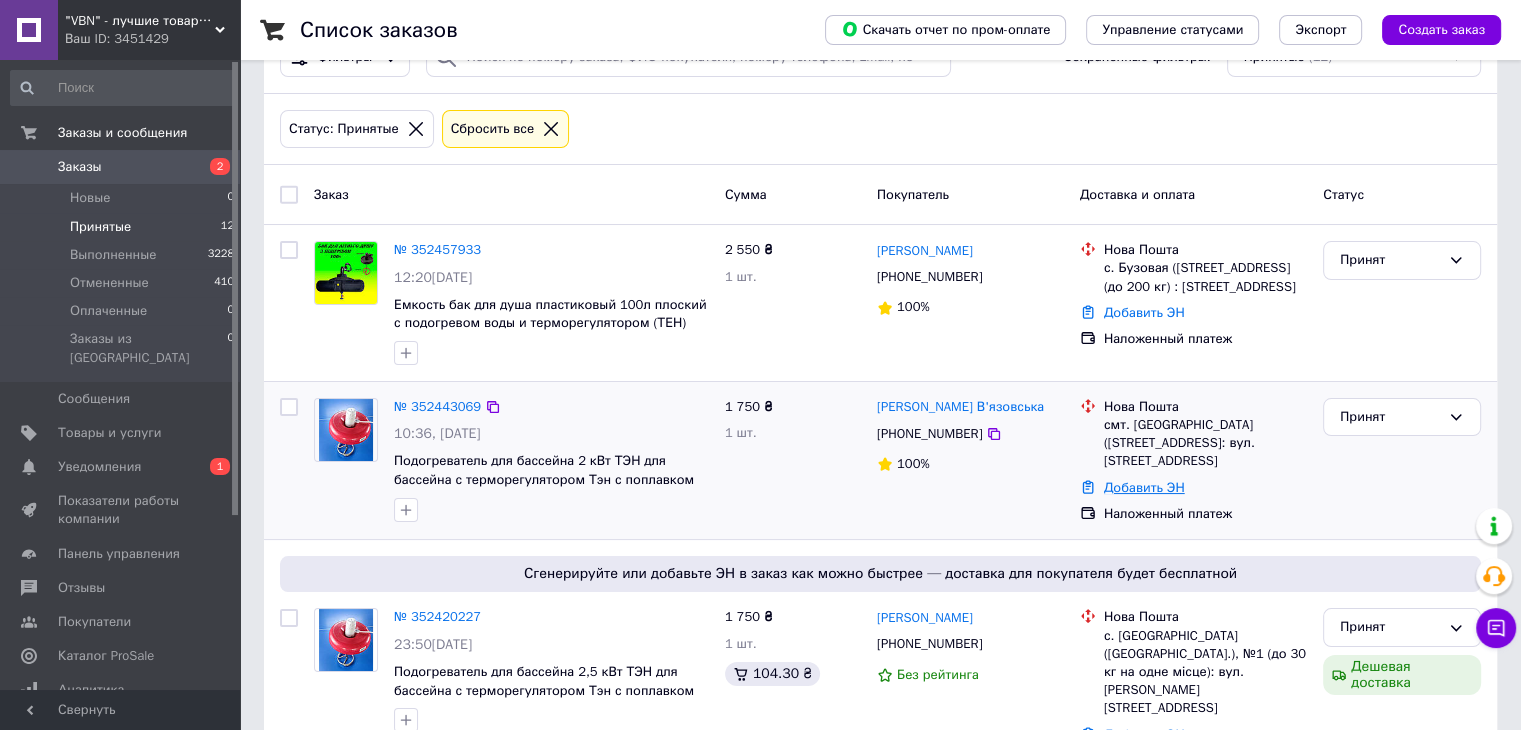 click on "Добавить ЭН" at bounding box center (1144, 487) 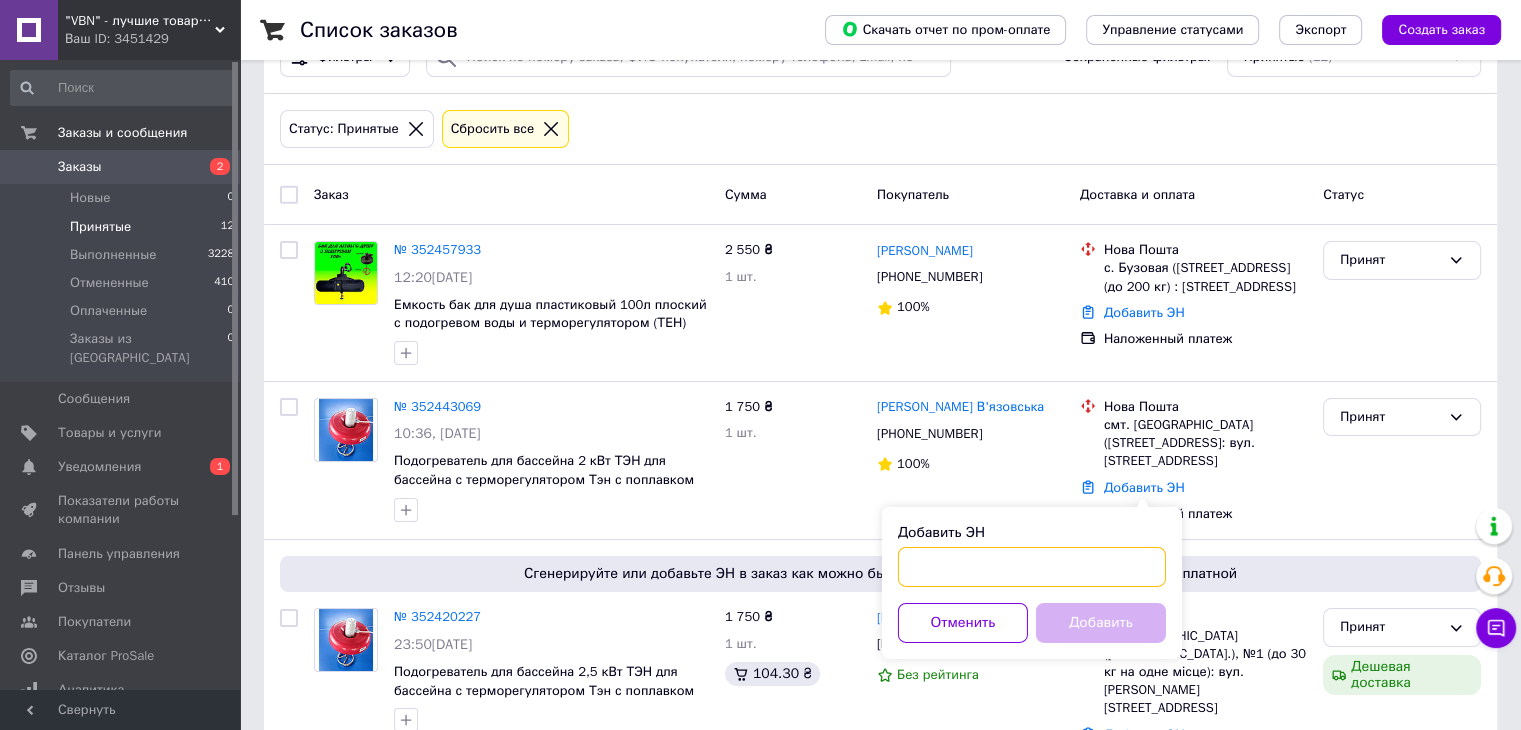 click on "Добавить ЭН" at bounding box center (1032, 567) 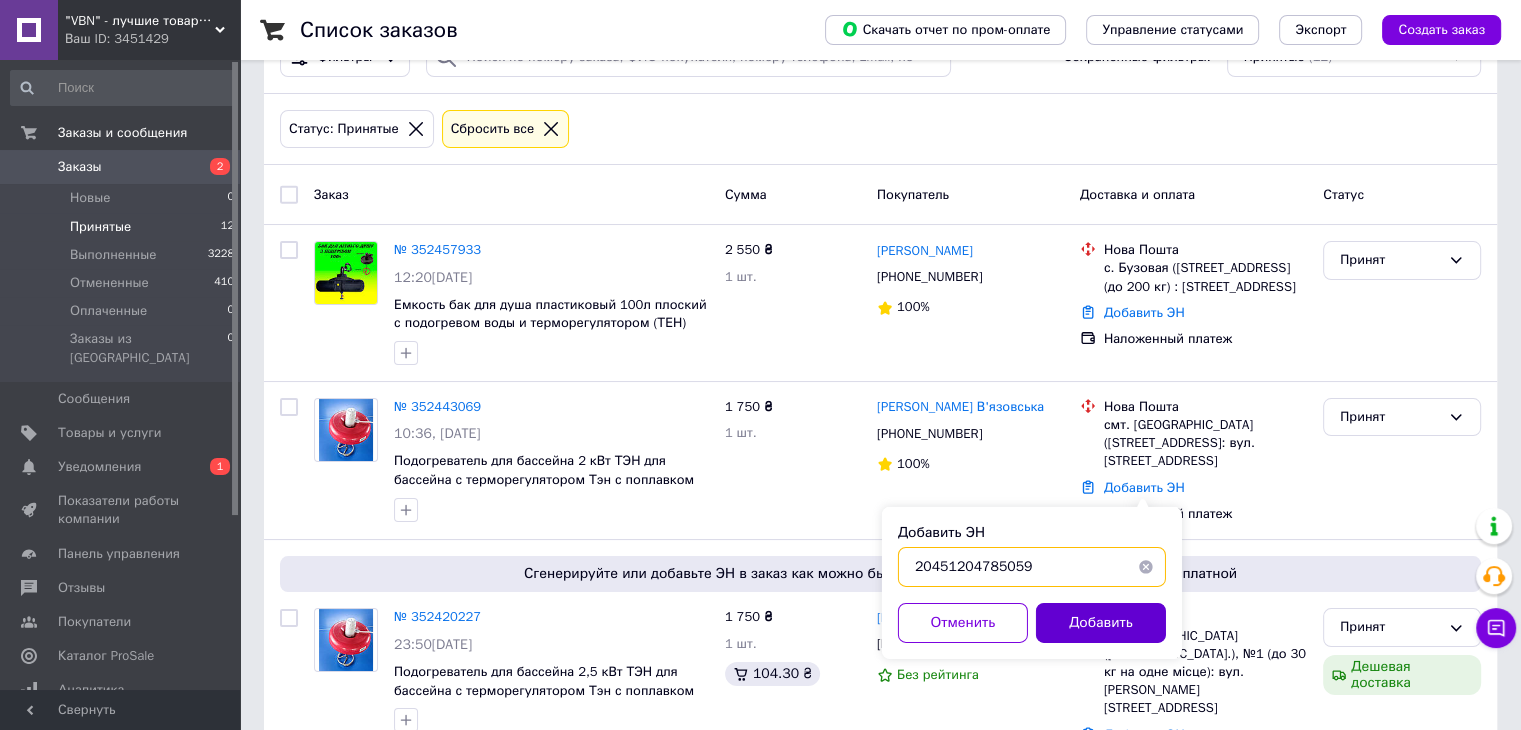 type on "20451204785059" 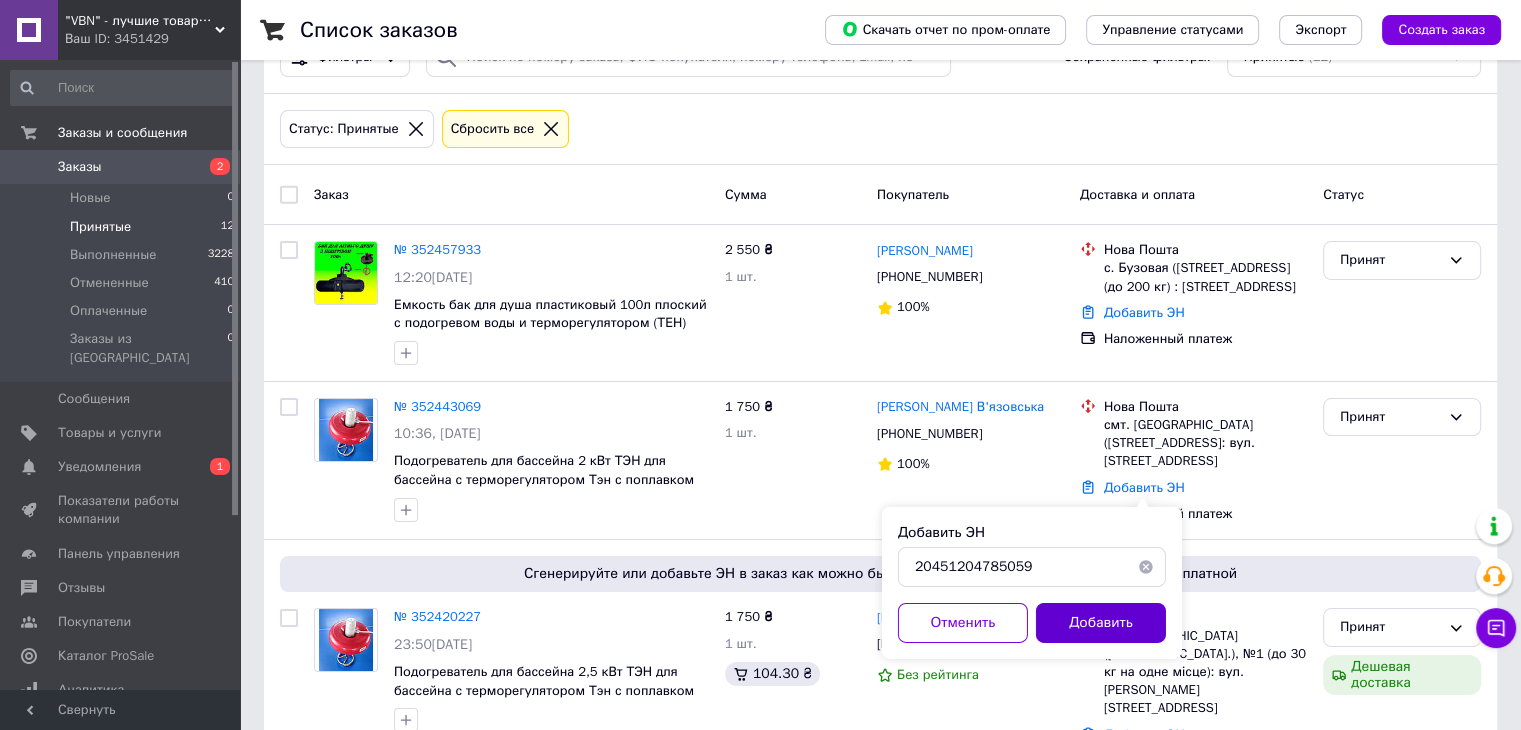 click on "Добавить" at bounding box center (1101, 623) 